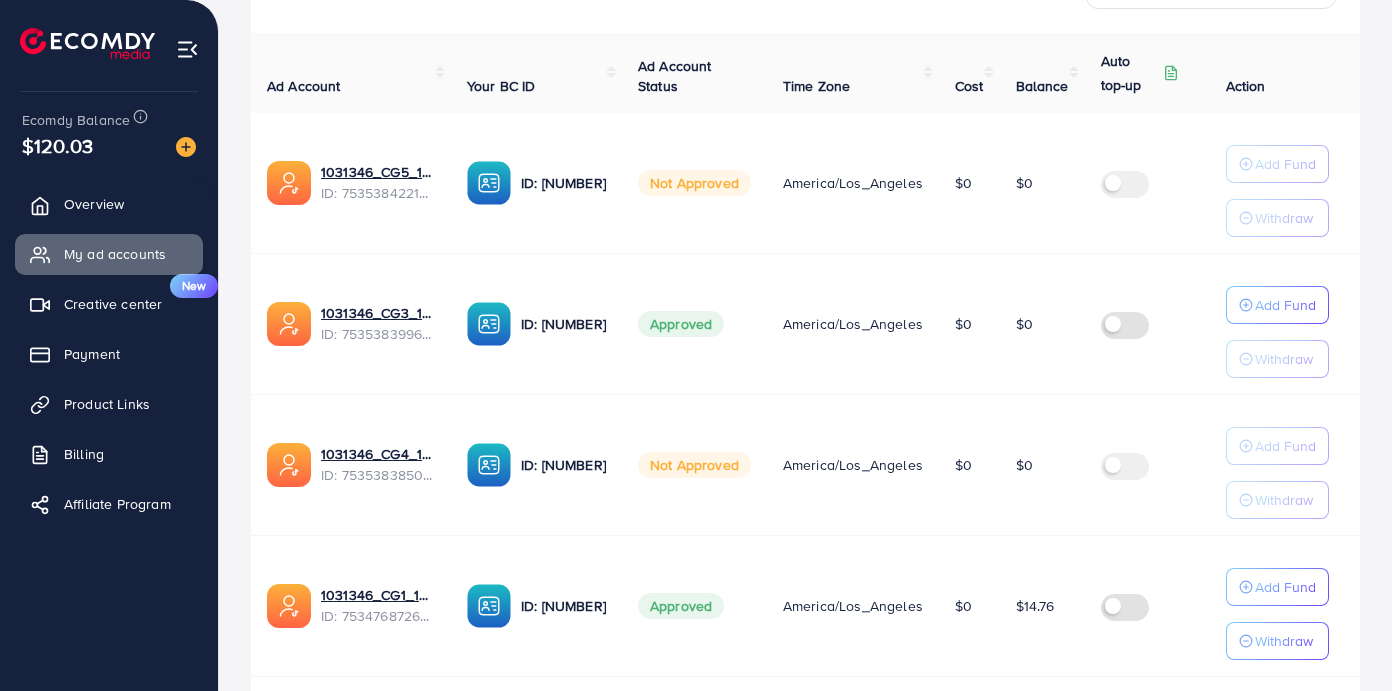 scroll, scrollTop: 207, scrollLeft: 0, axis: vertical 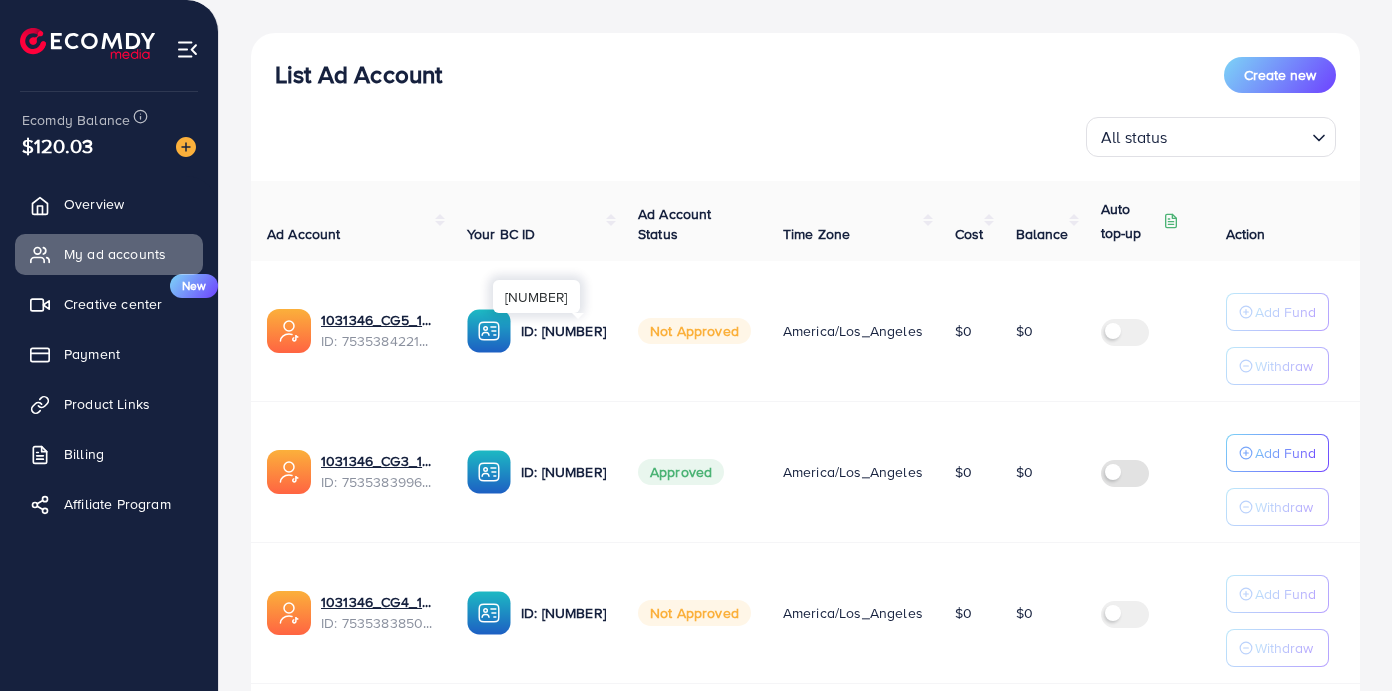 click on "ID: [ID]" at bounding box center (563, 331) 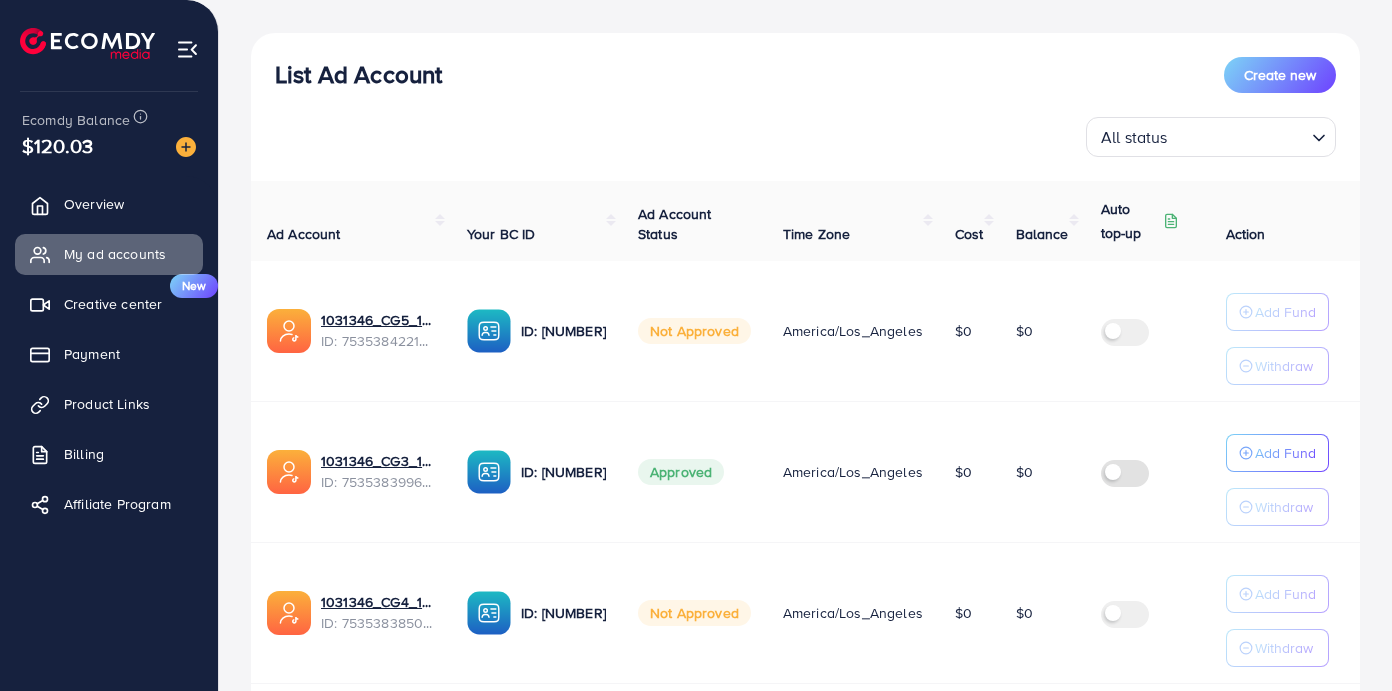 click on "ID: [ID]" at bounding box center [536, 471] 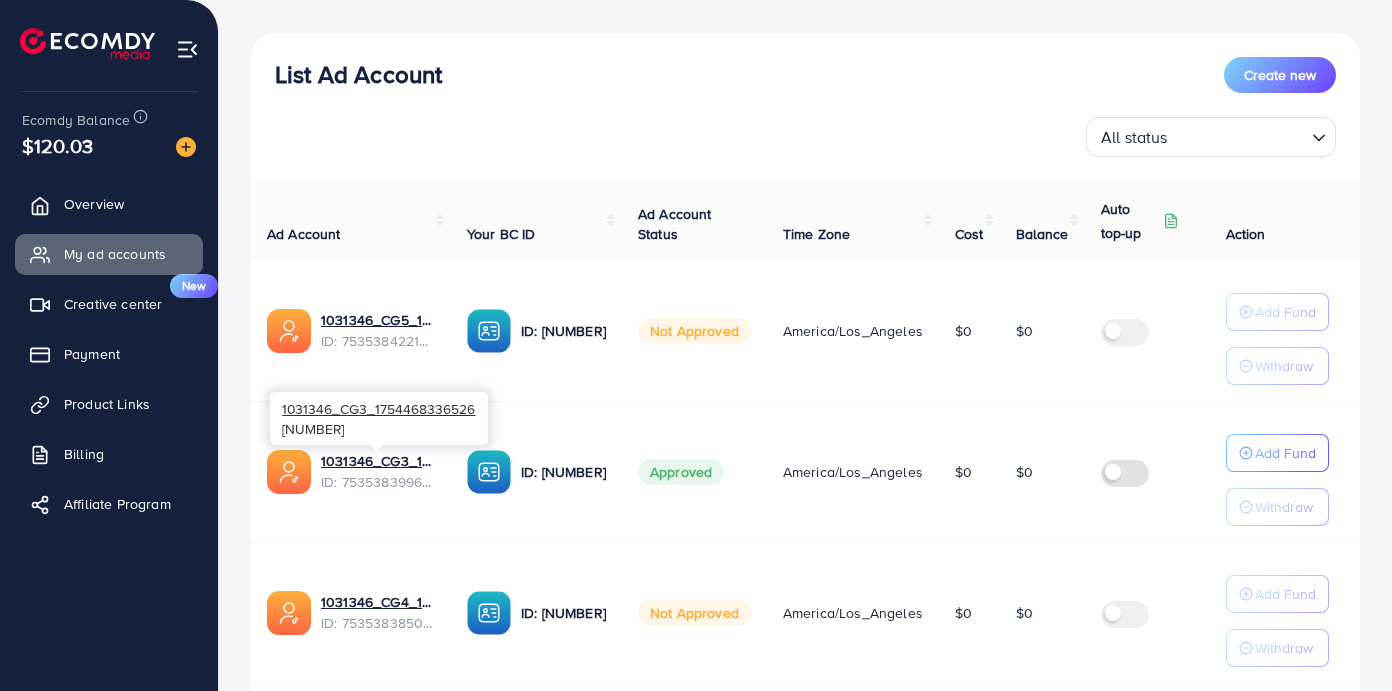 click on "ID: 7535383996365307921" at bounding box center [378, 482] 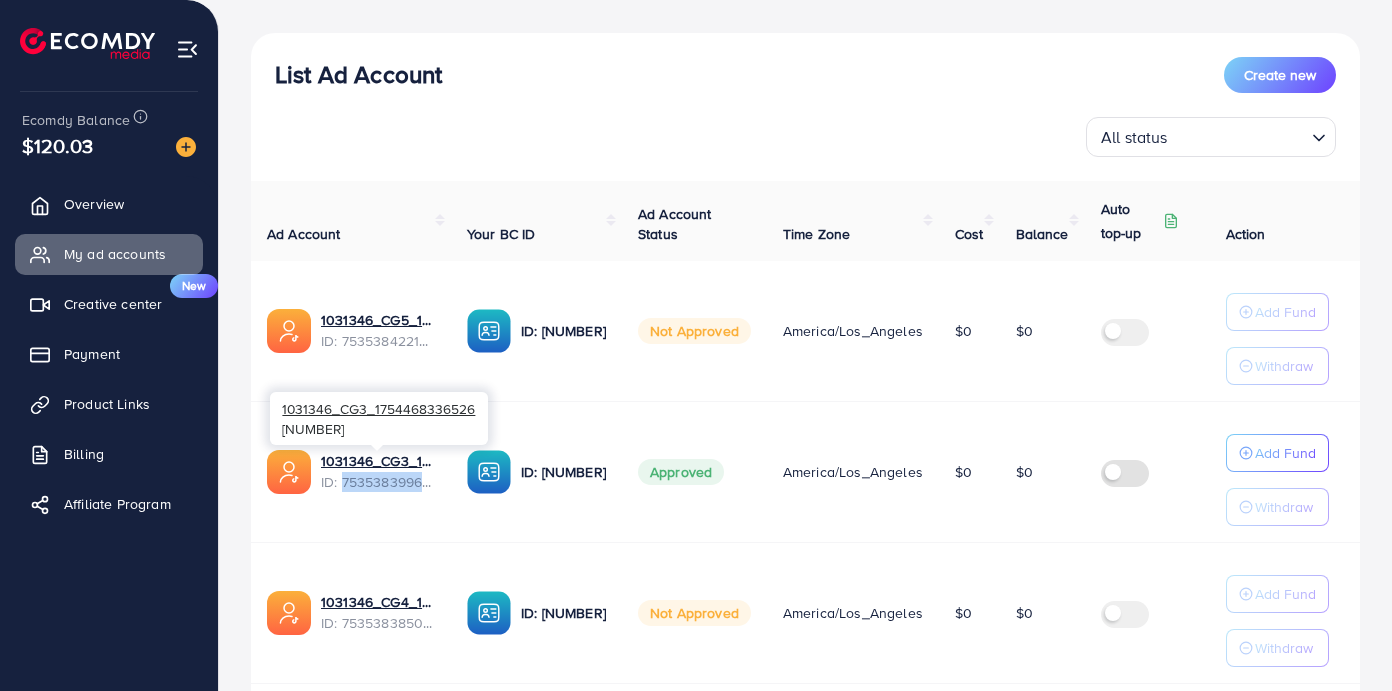 click on "ID: 7535383996365307921" at bounding box center [378, 482] 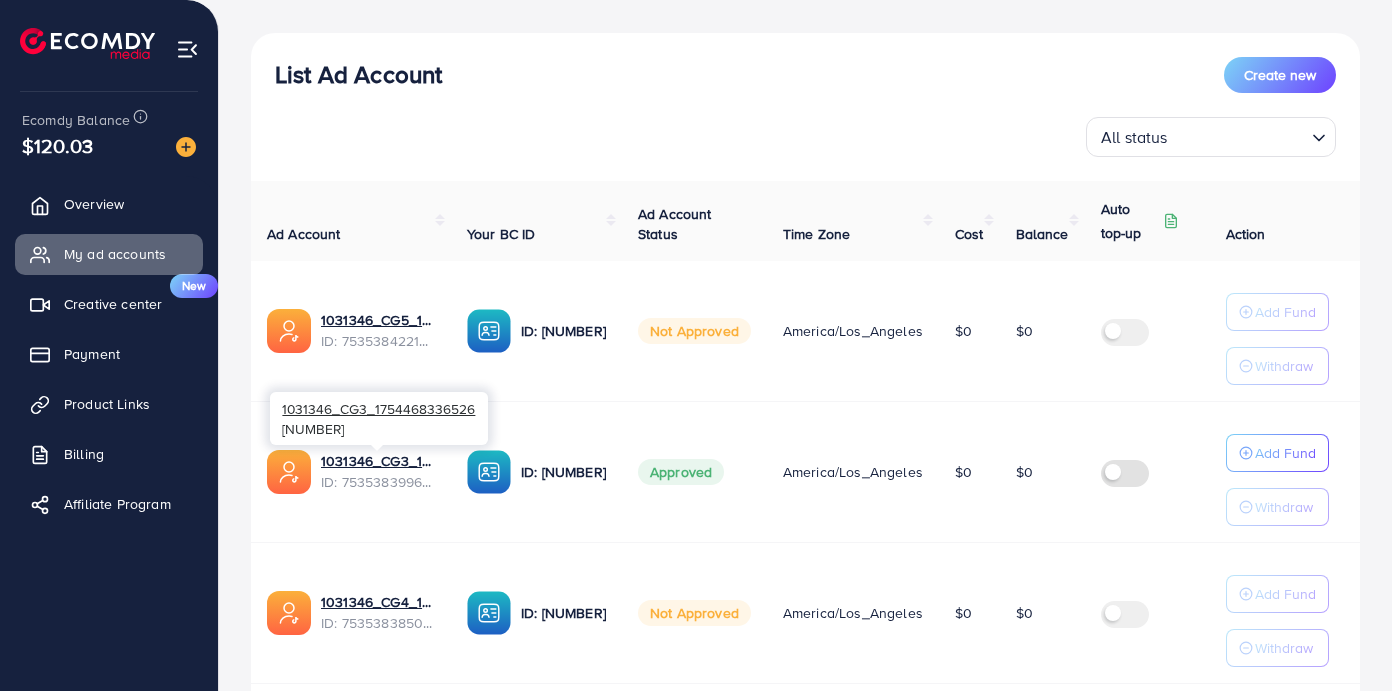 click on "1031346_CG3_1754468336526 7535383996365307921" at bounding box center (379, 418) 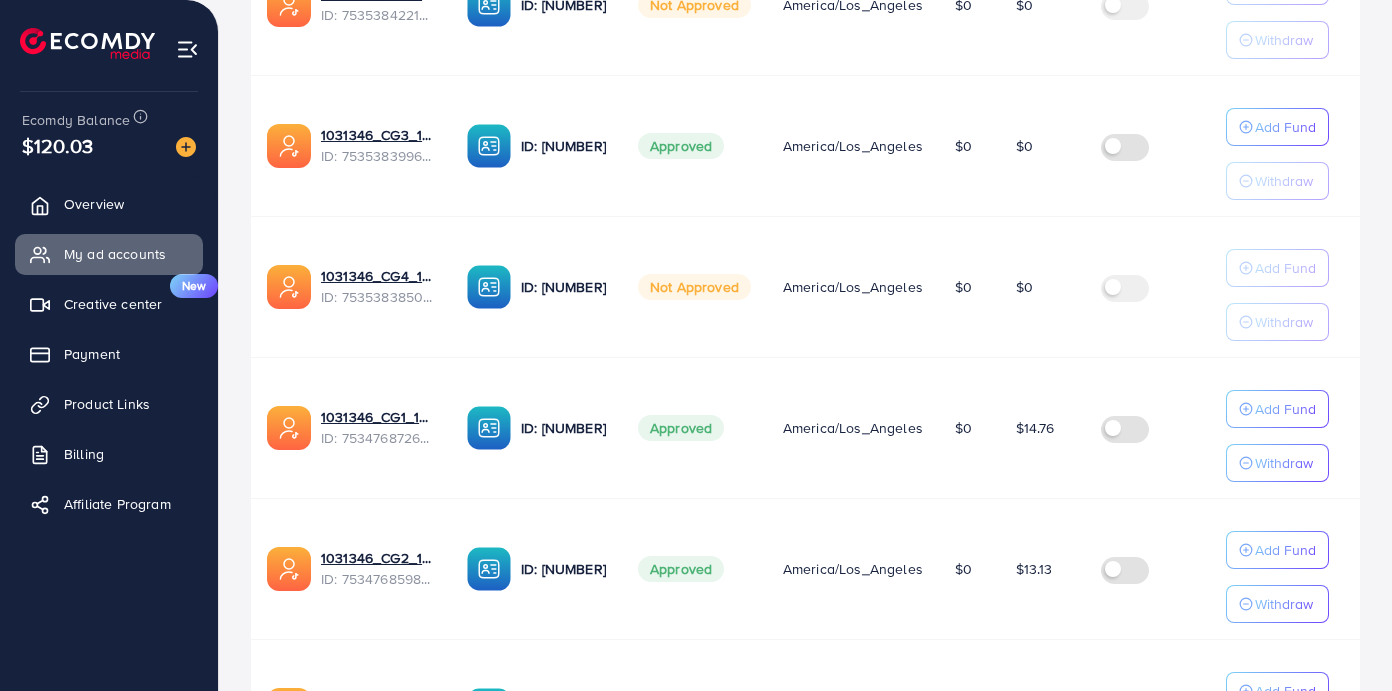scroll, scrollTop: 145, scrollLeft: 0, axis: vertical 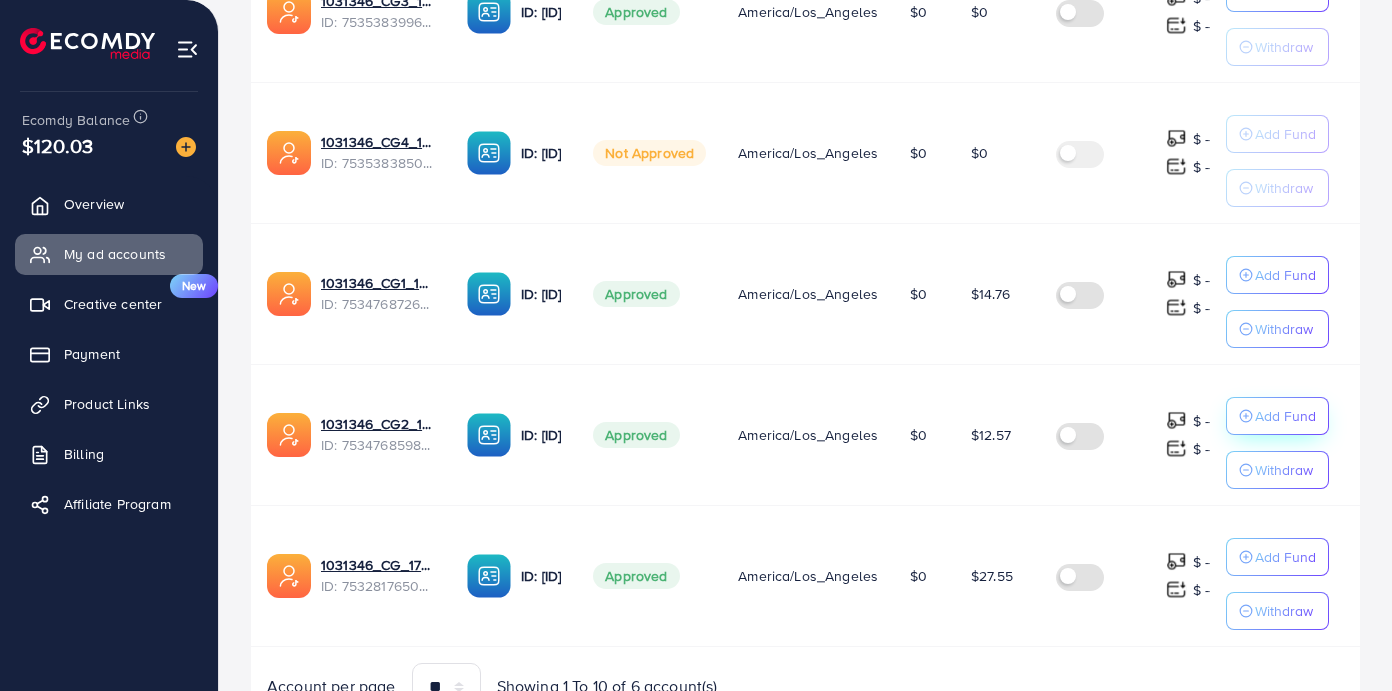 click on "Add Fund" at bounding box center [1285, -7] 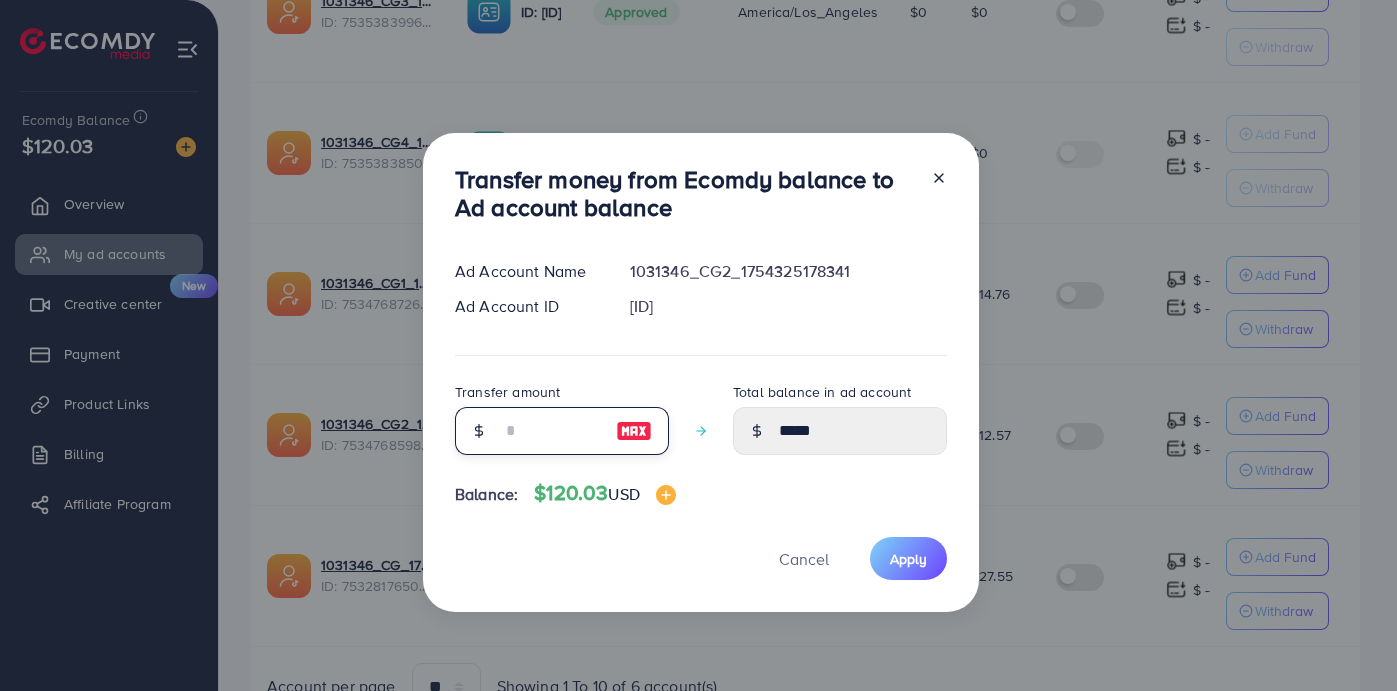 click at bounding box center [551, 431] 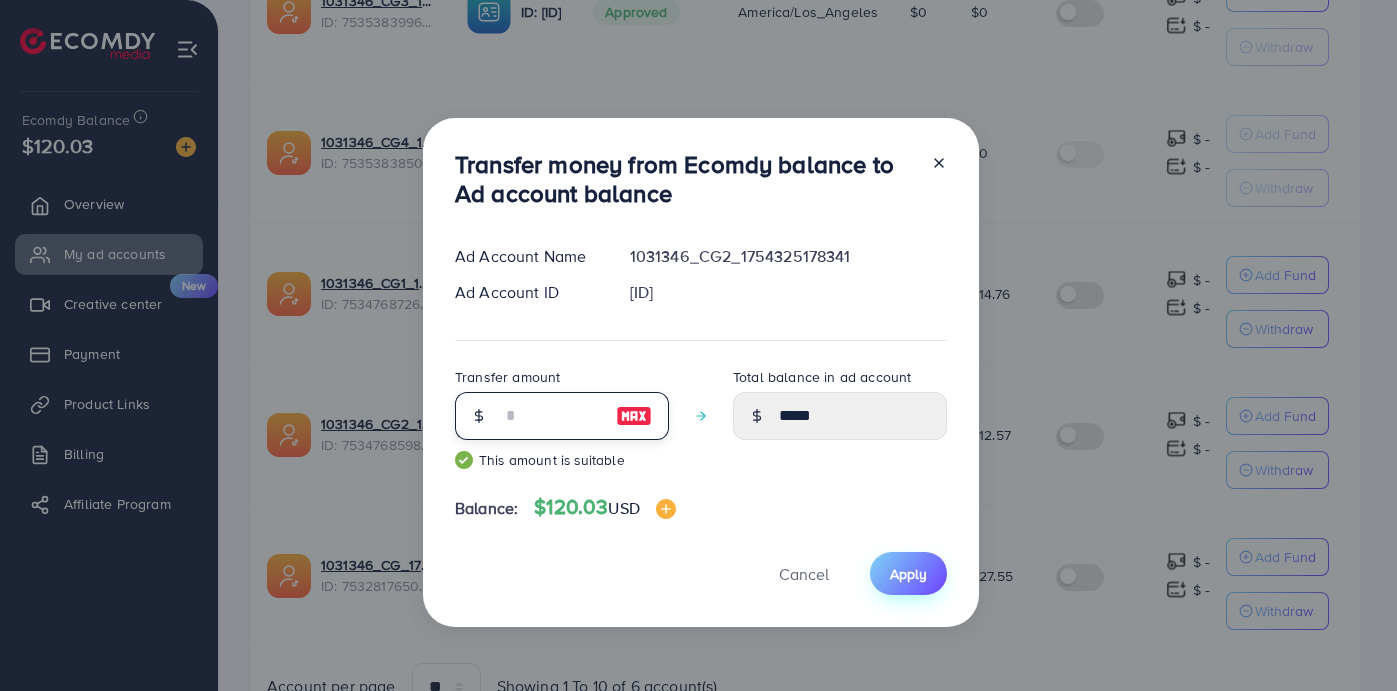 type on "**" 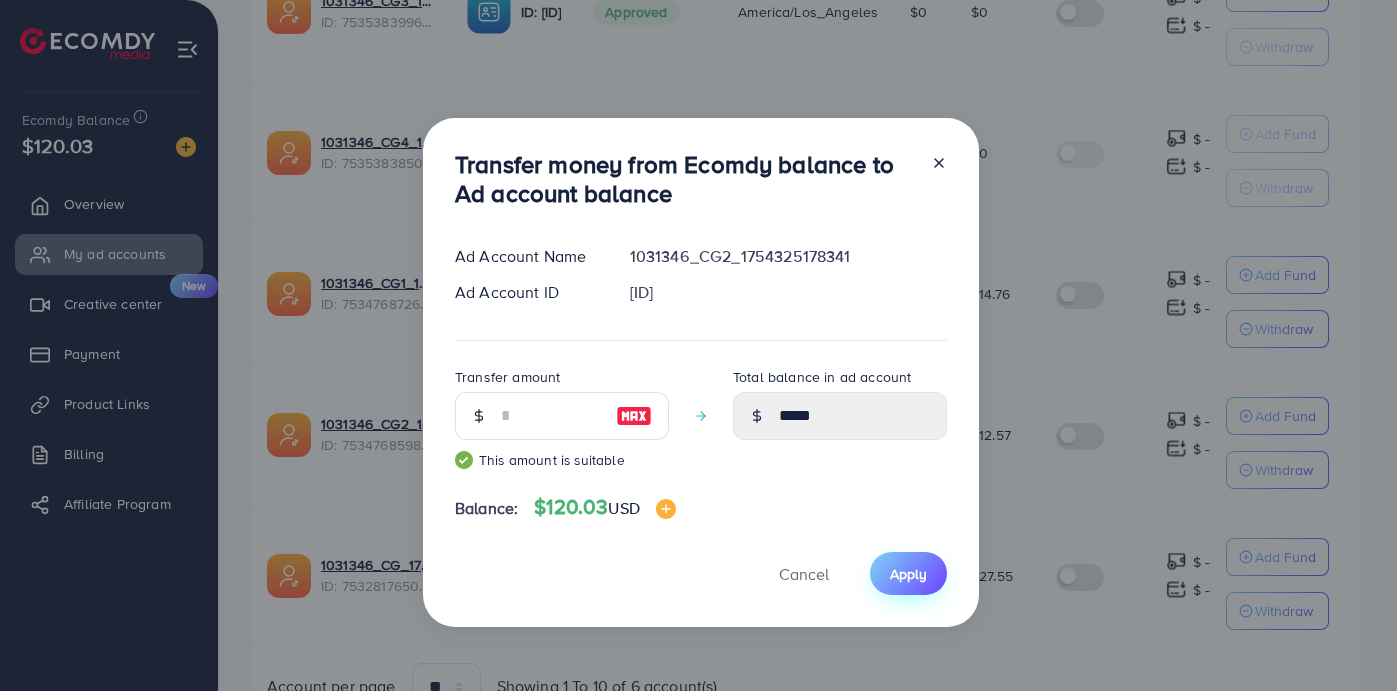 click on "Apply" at bounding box center [908, 574] 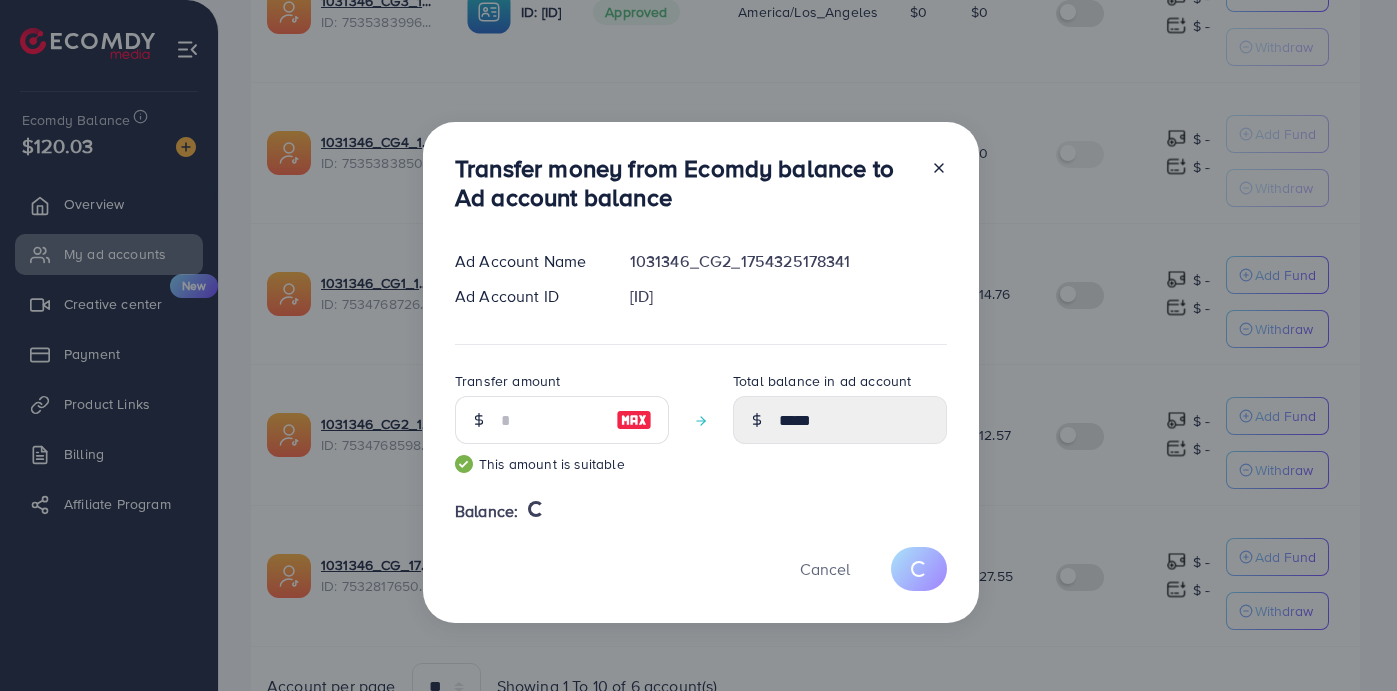 type 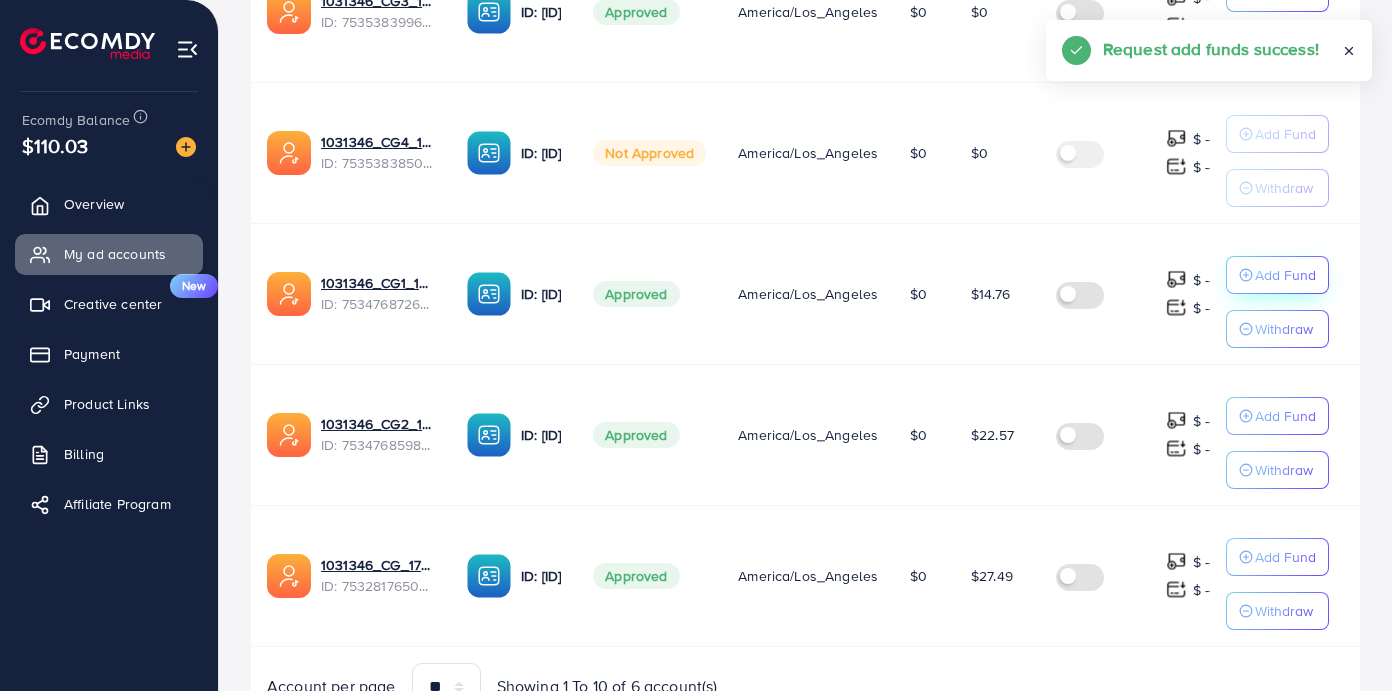 click on "Add Fund" at bounding box center (1285, -7) 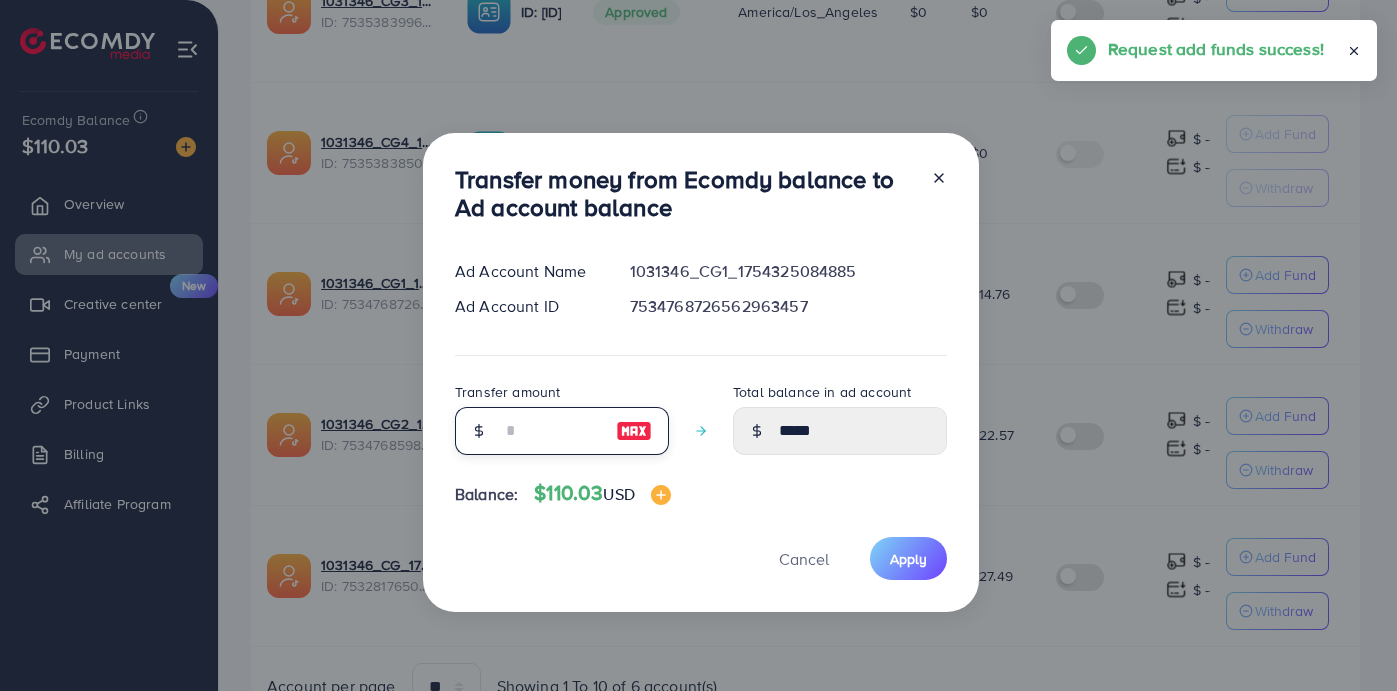 click at bounding box center [551, 431] 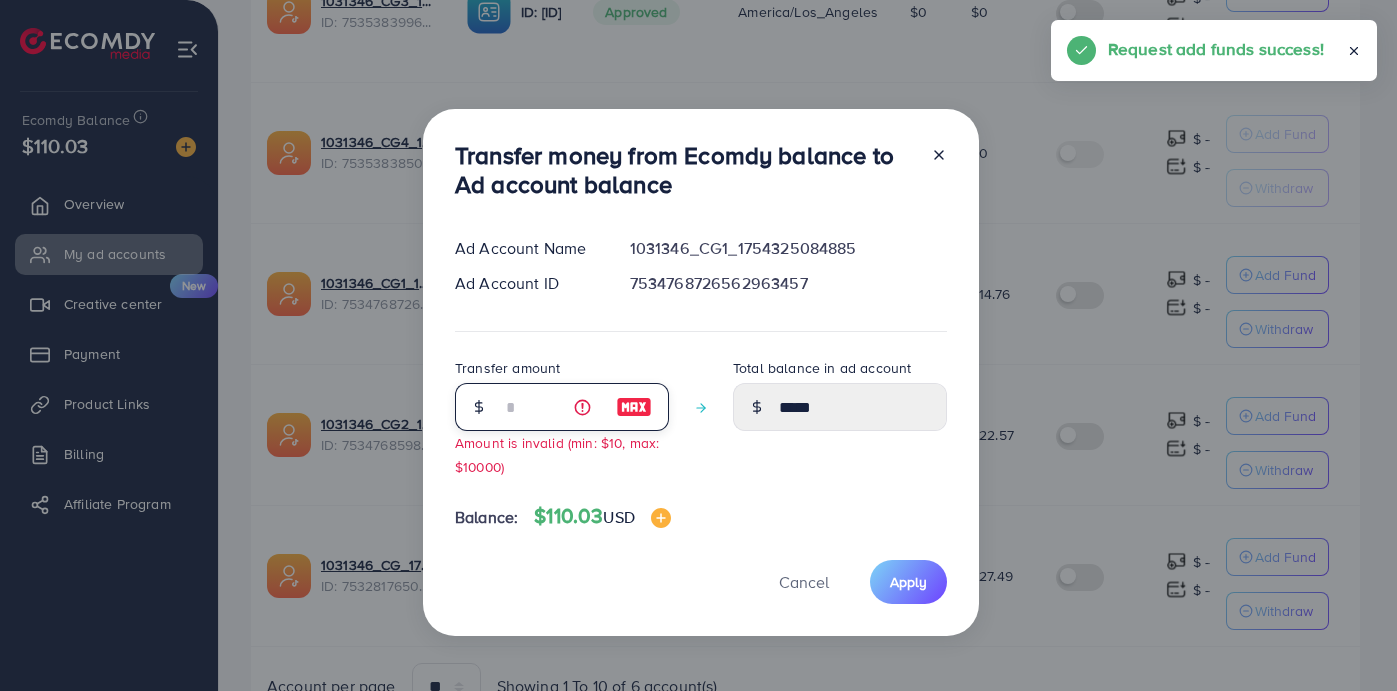 type on "*****" 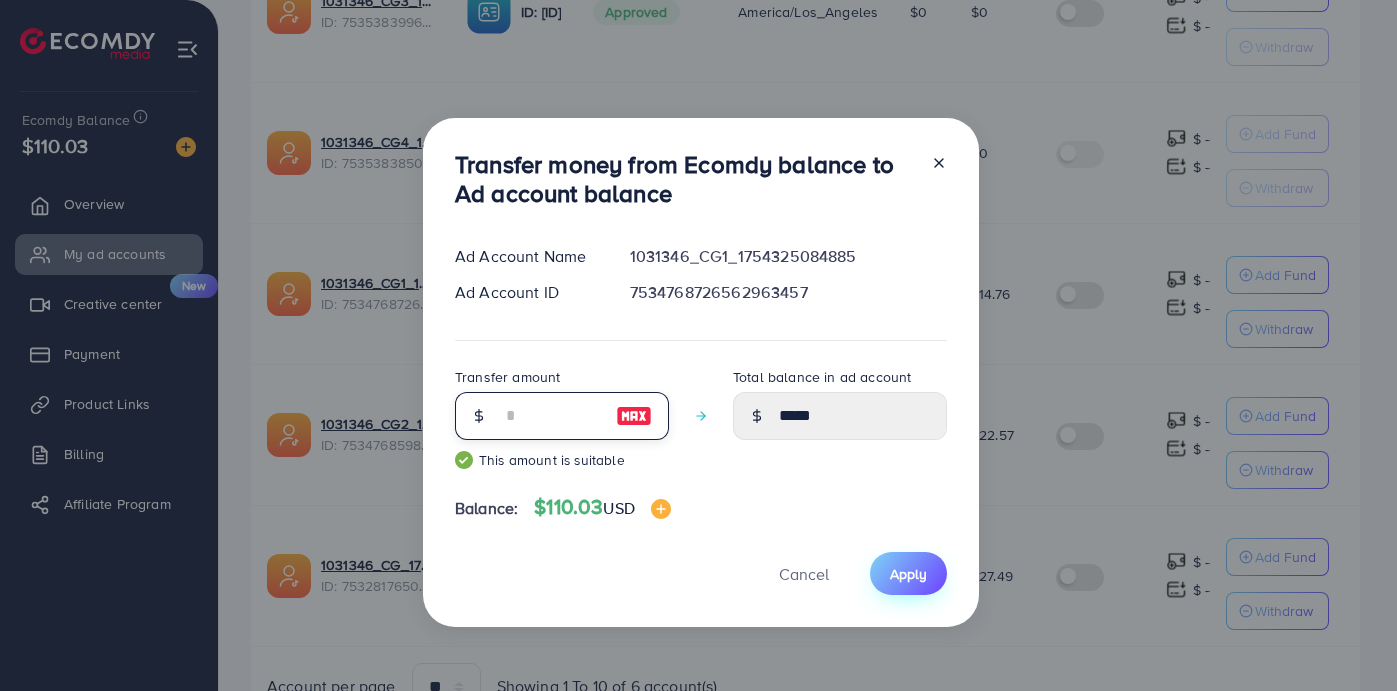 type on "**" 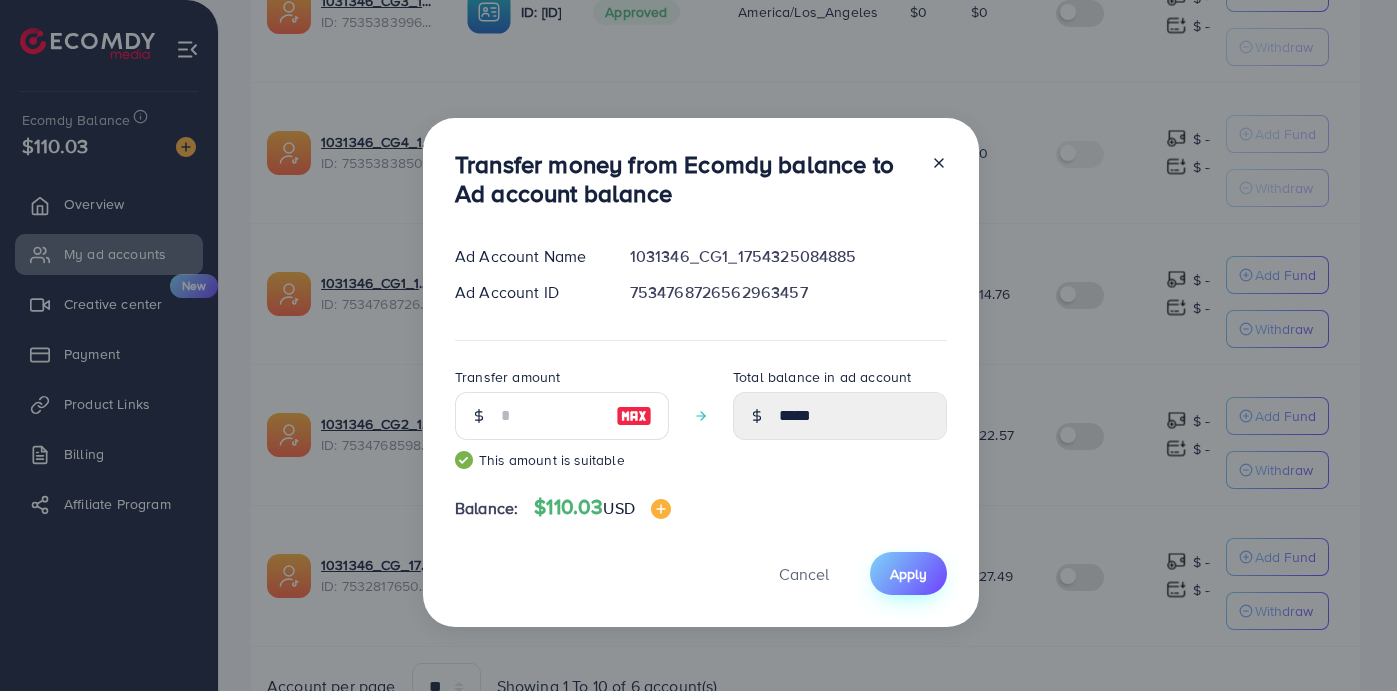 click on "Apply" at bounding box center (908, 574) 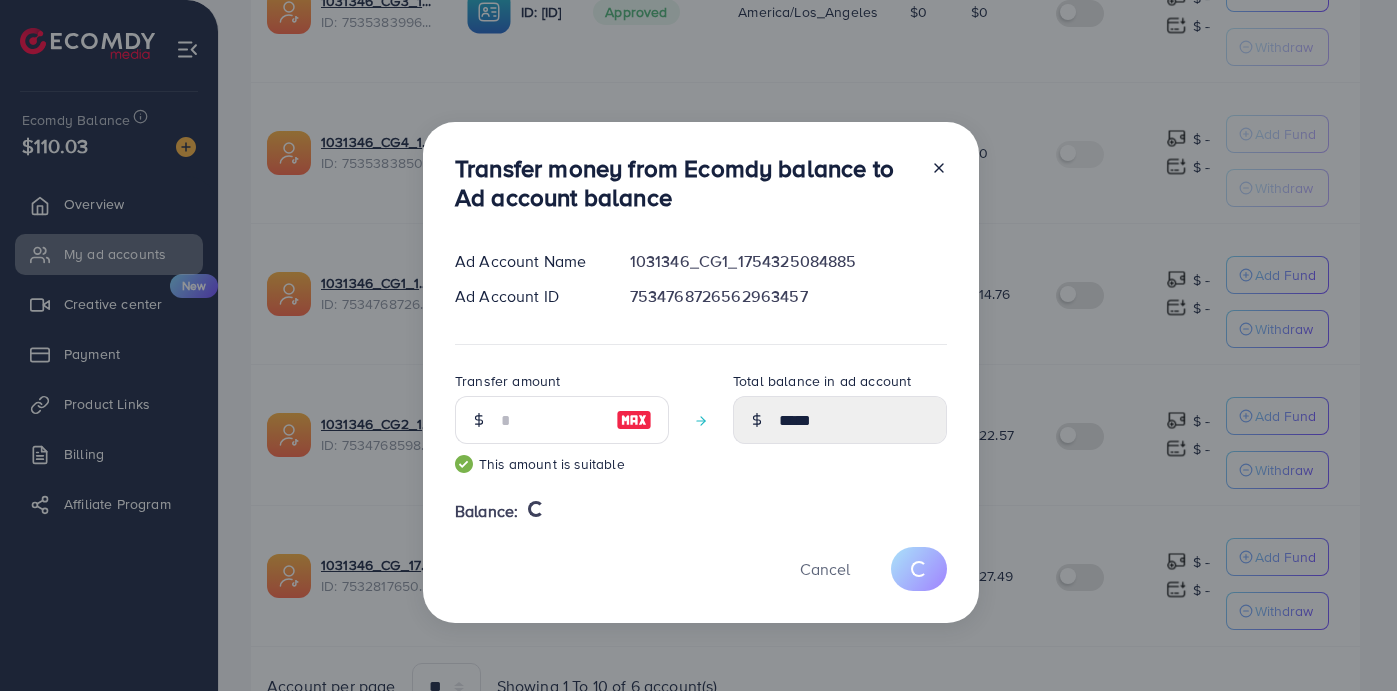 type 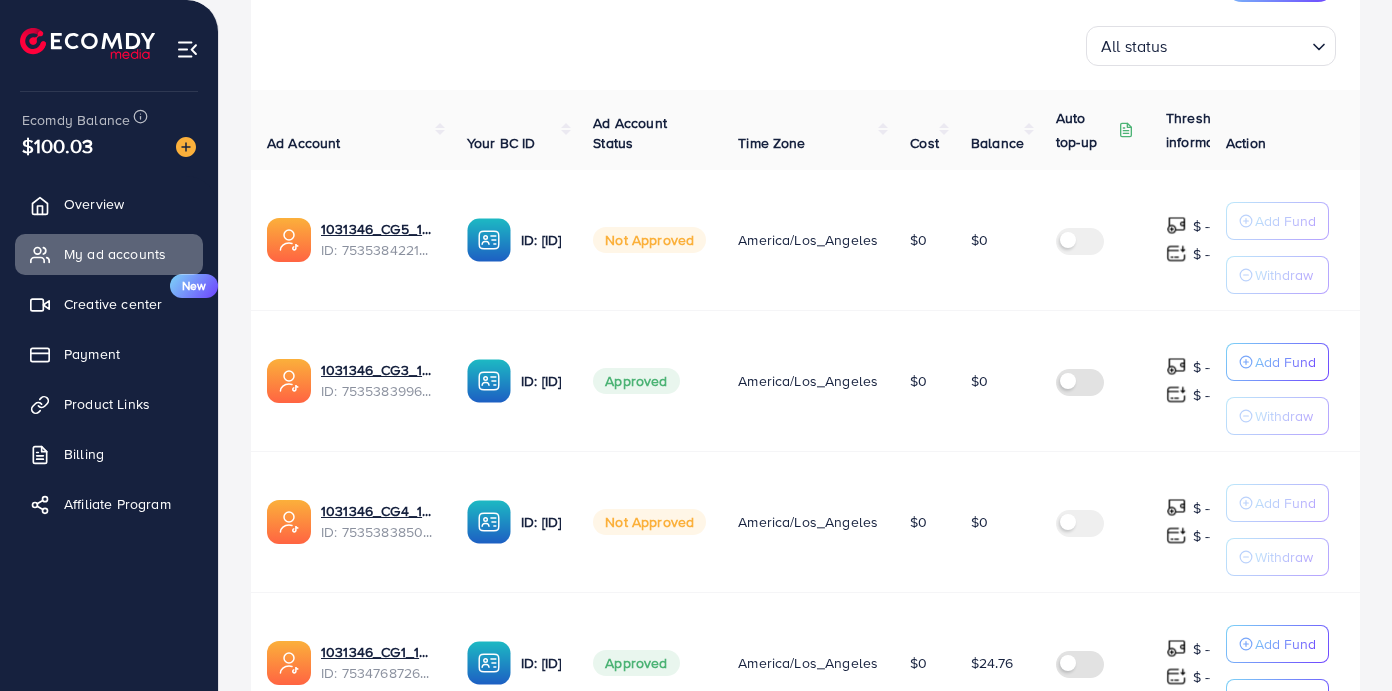 scroll, scrollTop: 293, scrollLeft: 0, axis: vertical 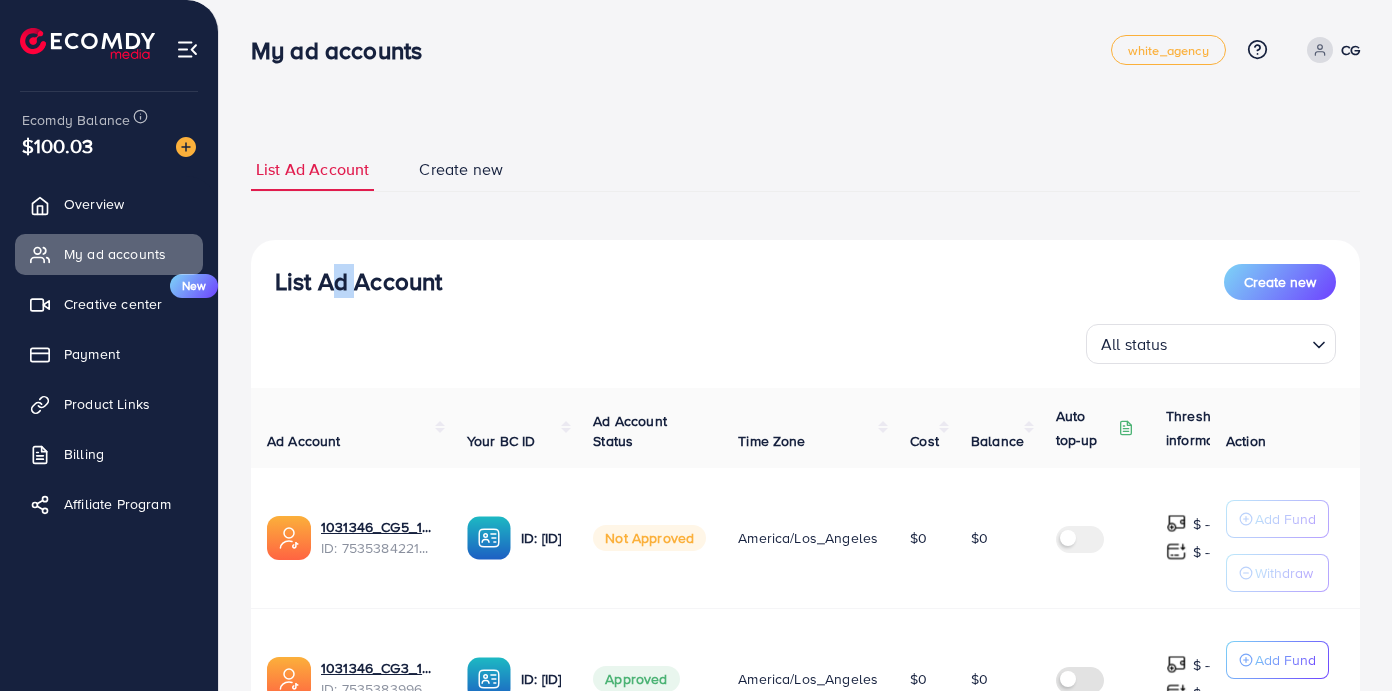 drag, startPoint x: 346, startPoint y: 283, endPoint x: 320, endPoint y: 282, distance: 26.019224 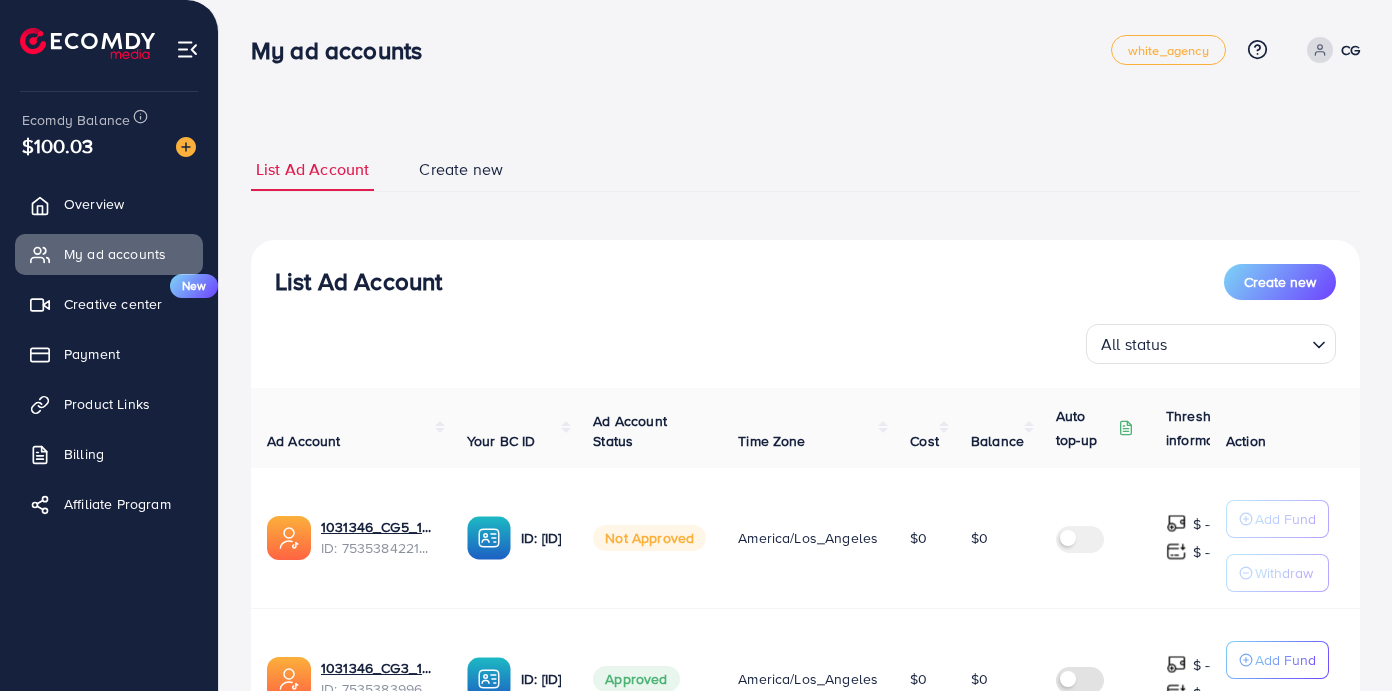click on "List Ad Account   Create new
All status
Loading..." at bounding box center [805, 314] 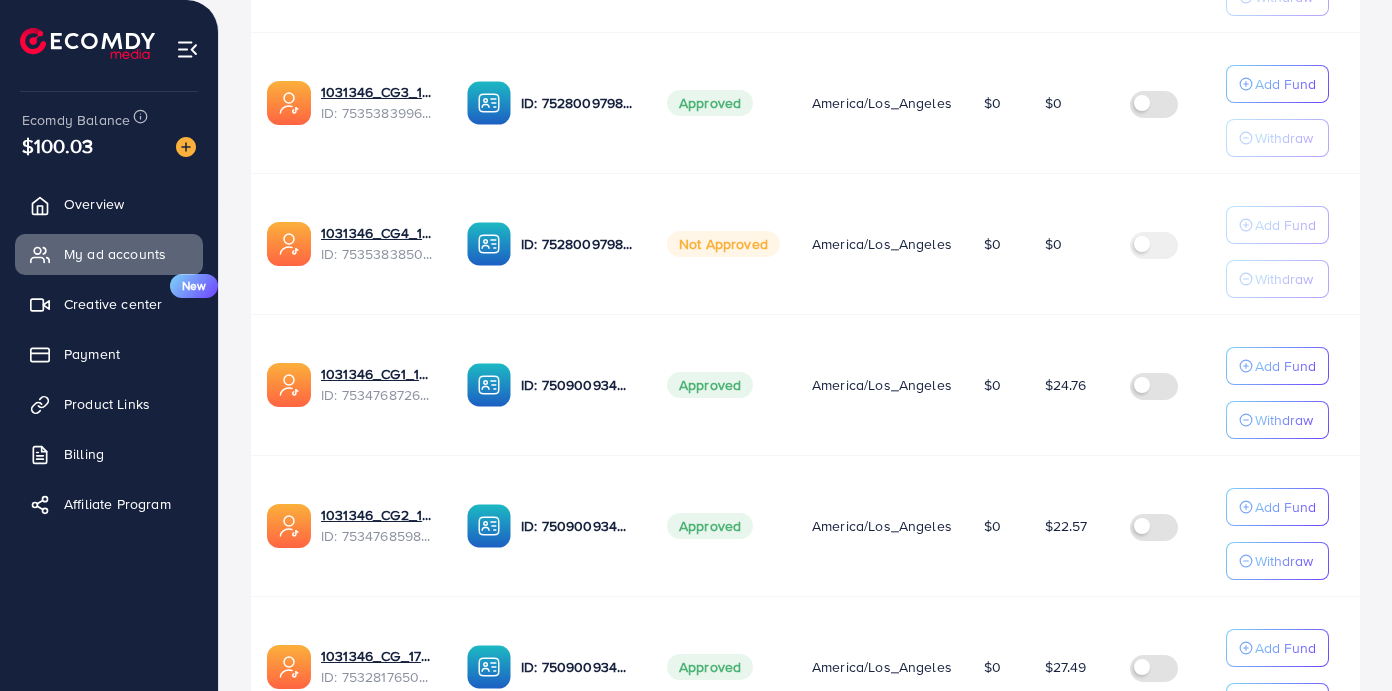 scroll, scrollTop: 361, scrollLeft: 0, axis: vertical 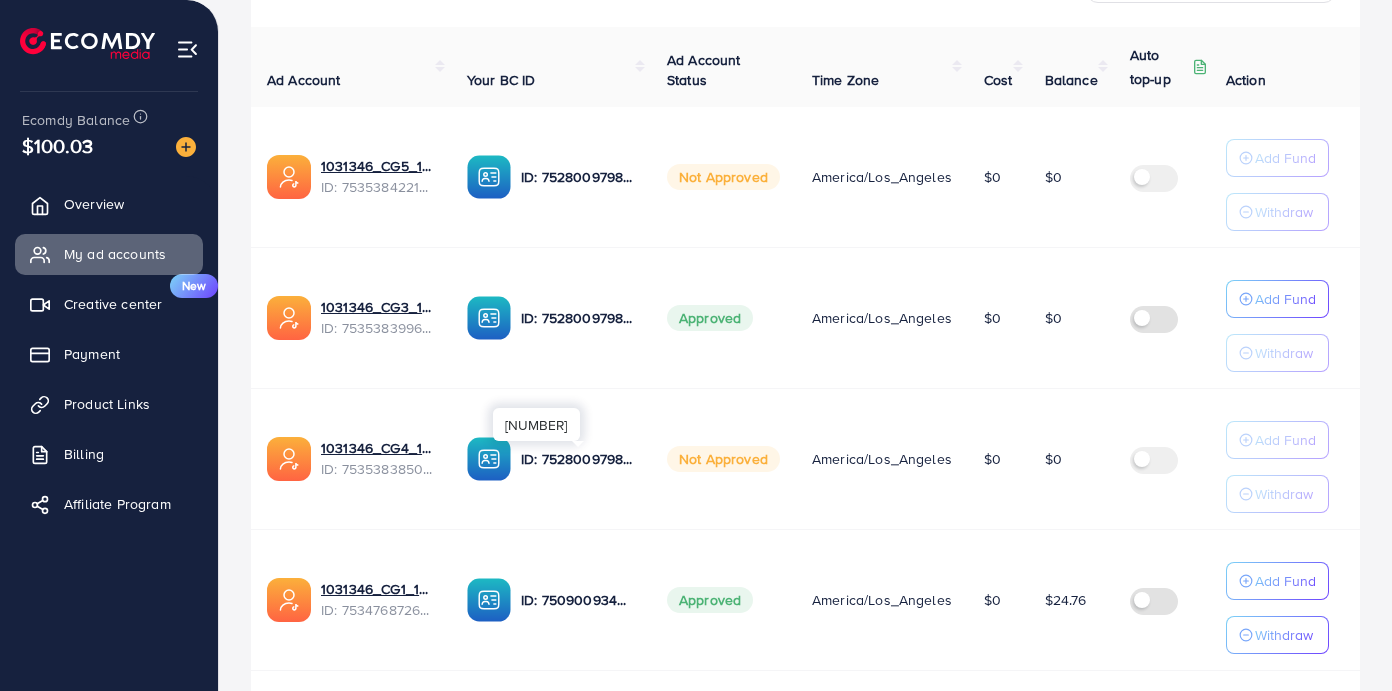 click on "ID: [ID]" at bounding box center (578, 459) 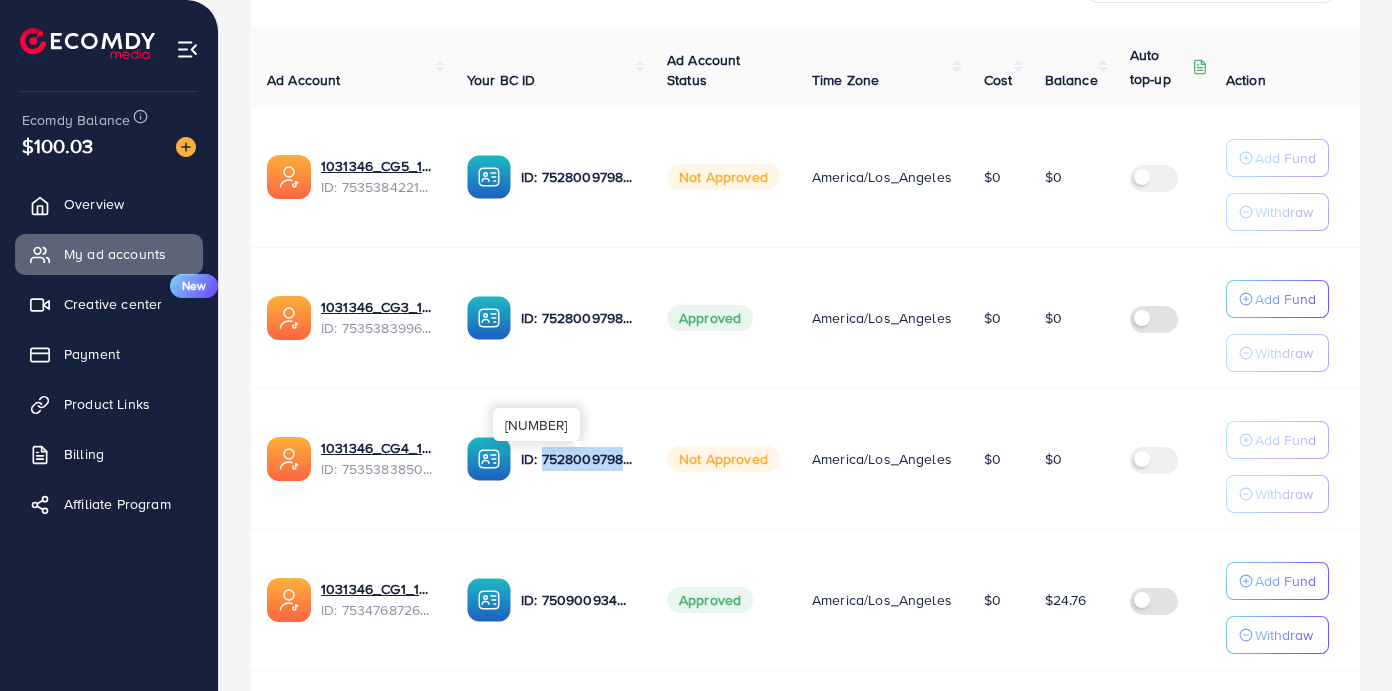 click on "ID: [ID]" at bounding box center (578, 459) 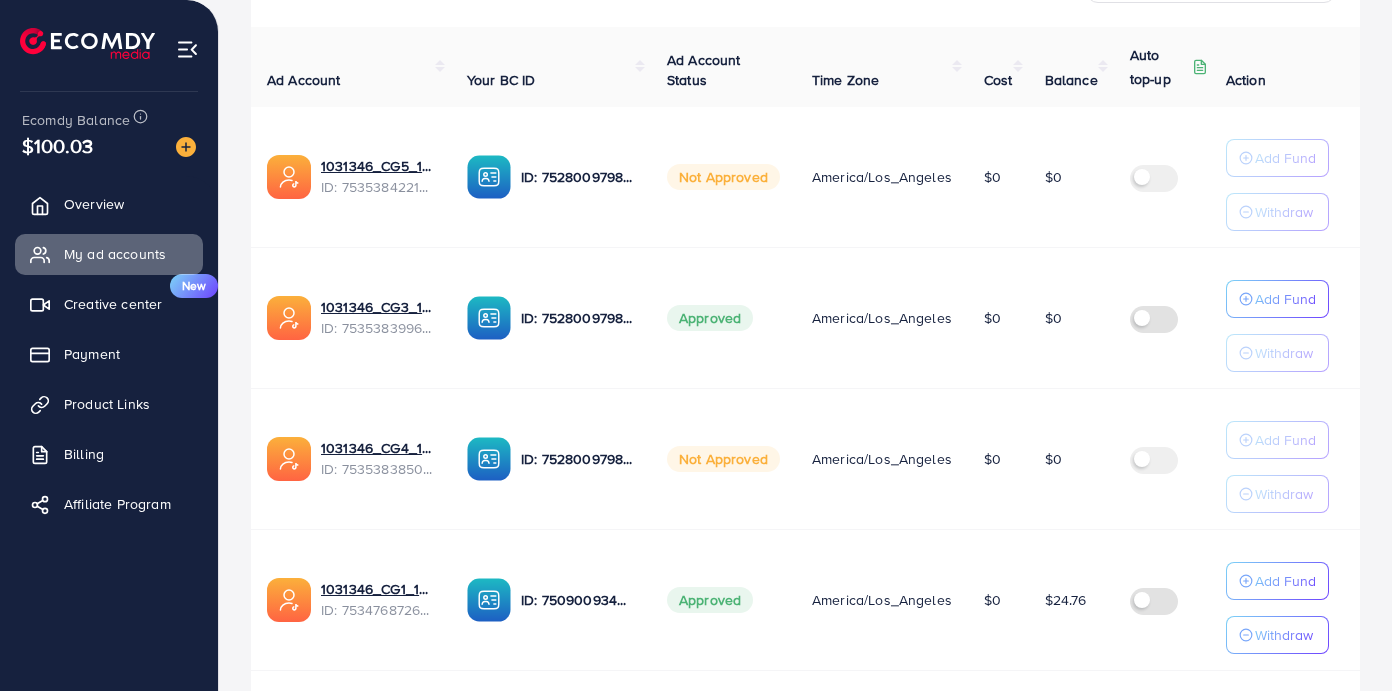 click on "ID: [ID]" at bounding box center (578, 318) 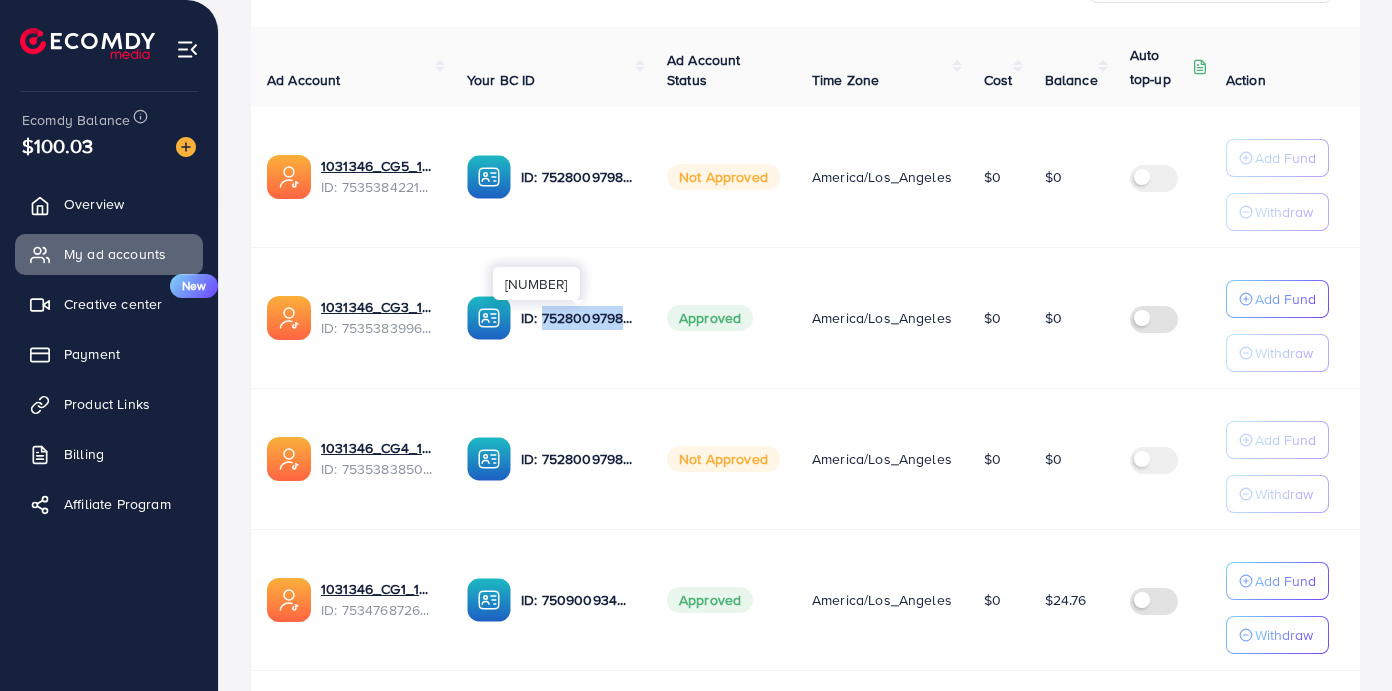 click on "ID: [ID]" at bounding box center [578, 318] 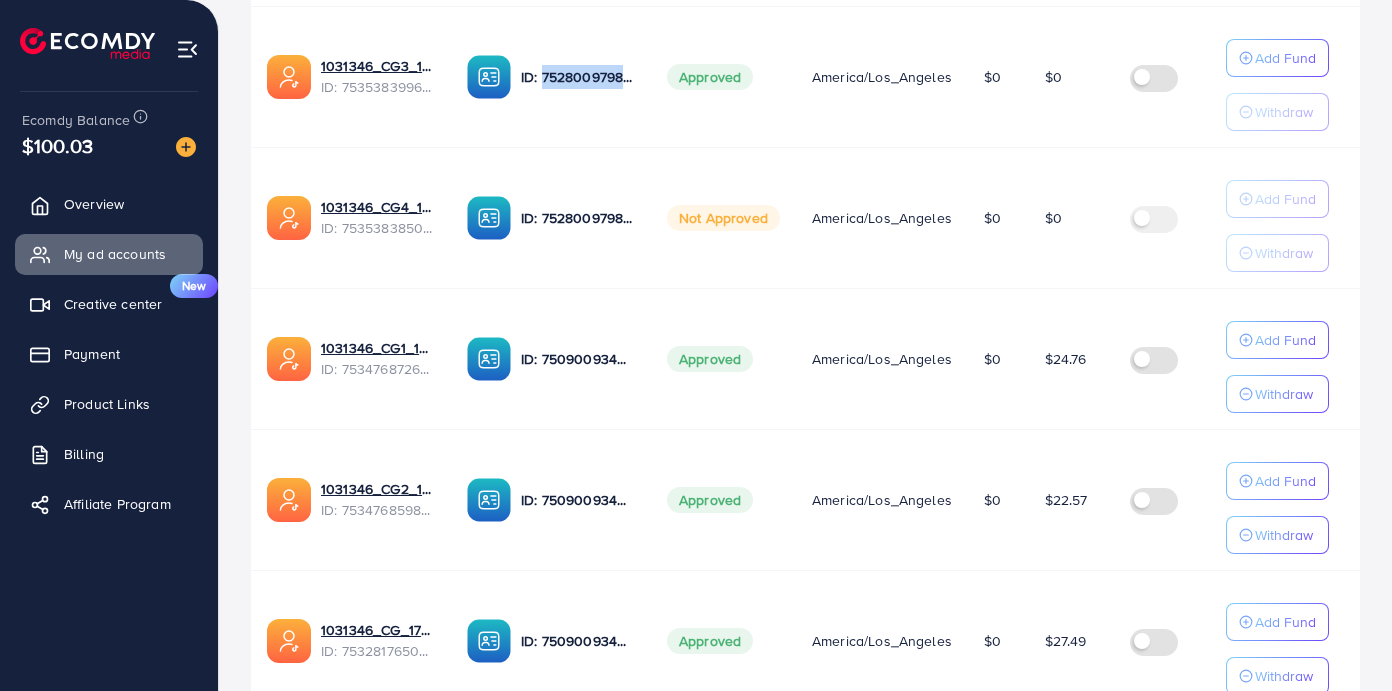 scroll, scrollTop: 682, scrollLeft: 0, axis: vertical 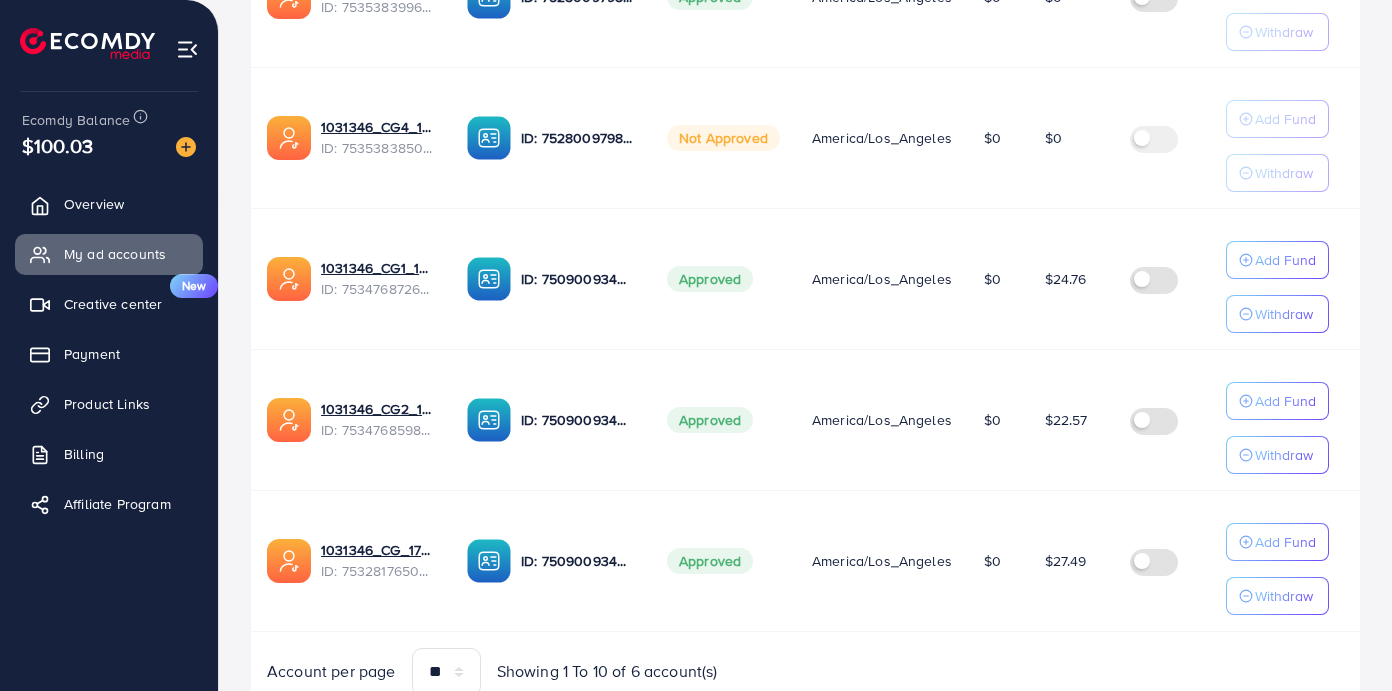 click on "Not Approved" at bounding box center [723, 138] 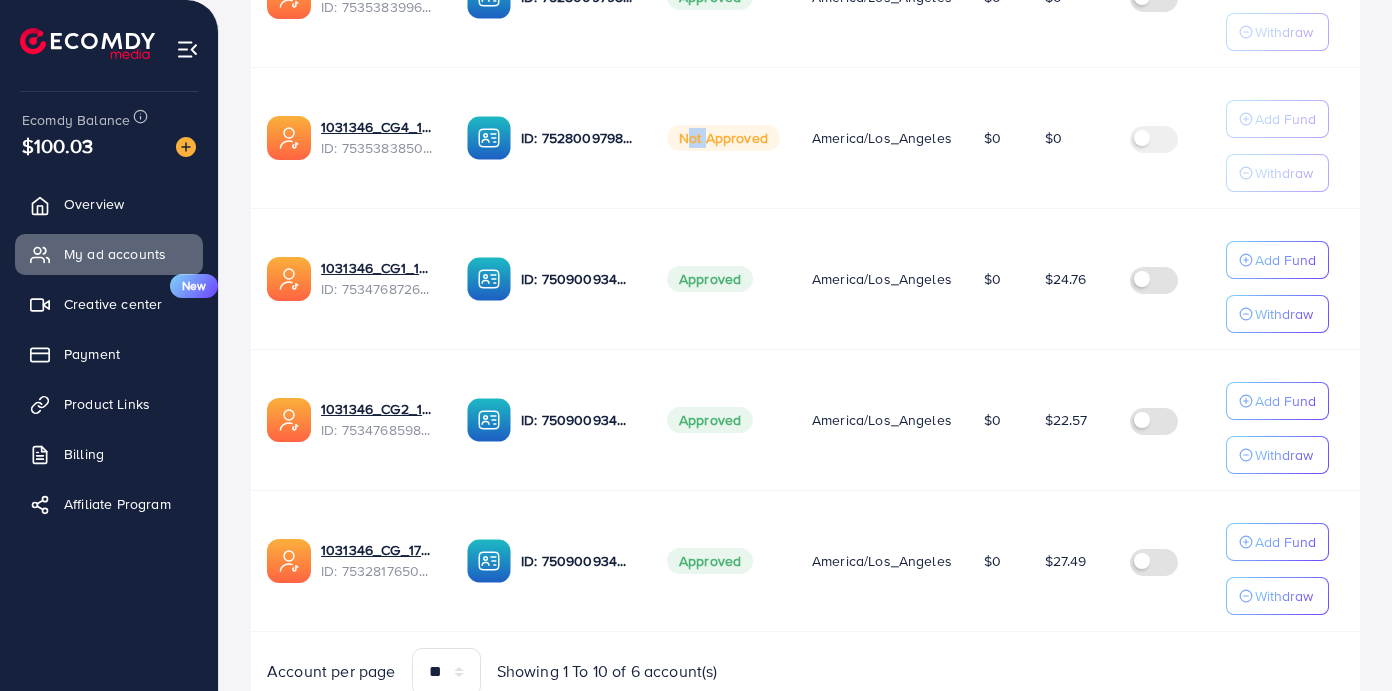 click on "Not Approved" at bounding box center (723, 138) 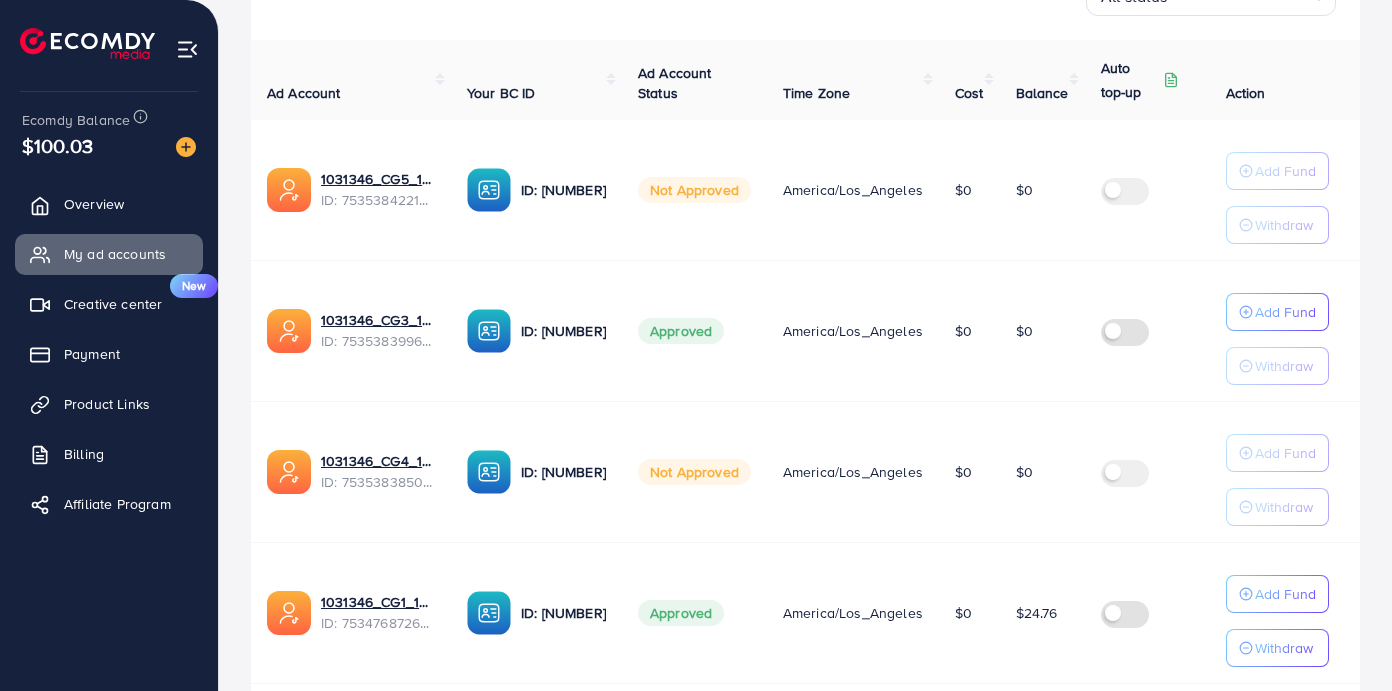 scroll, scrollTop: 347, scrollLeft: 0, axis: vertical 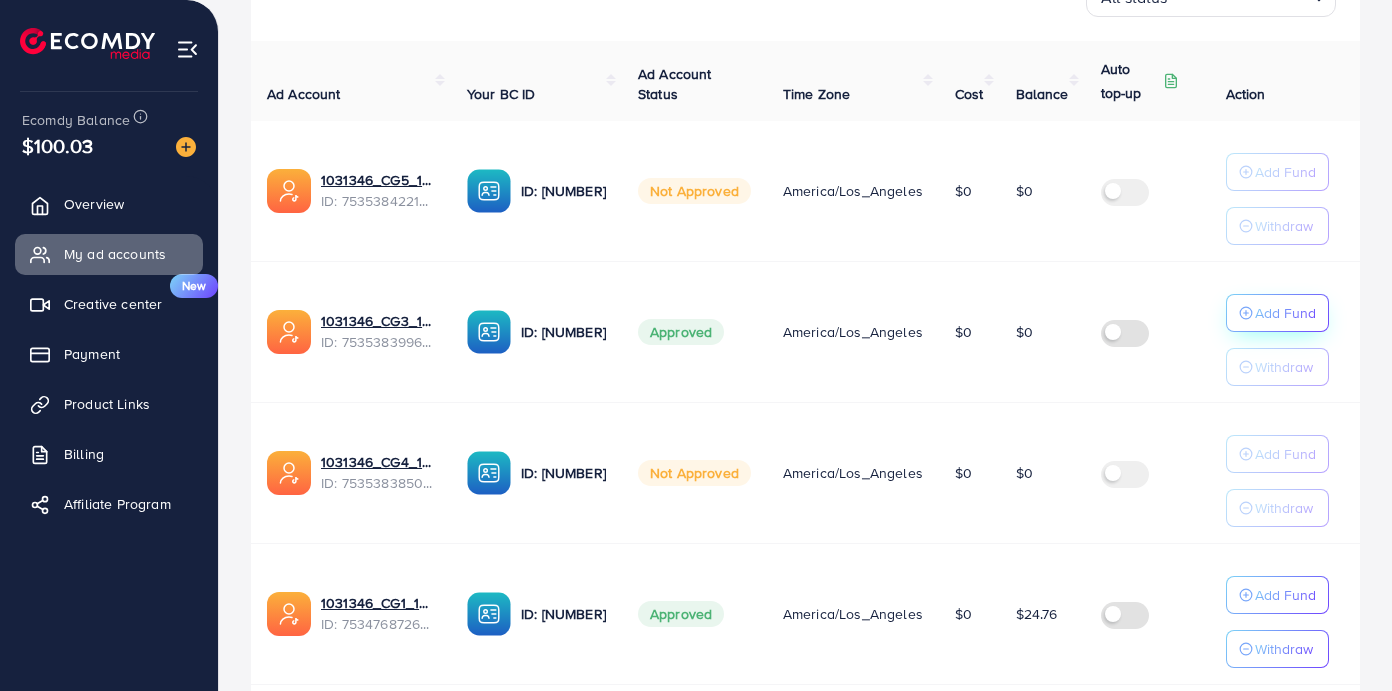 click on "Add Fund" at bounding box center [1285, 313] 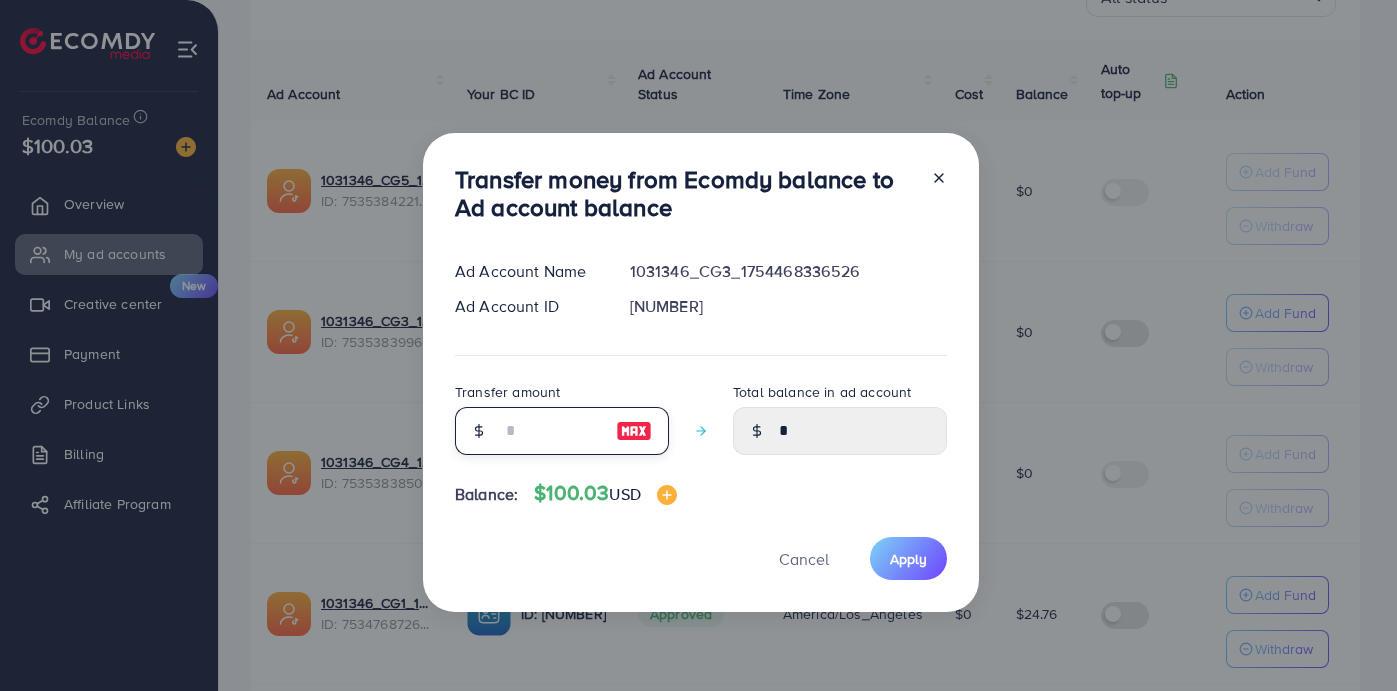 click at bounding box center [551, 431] 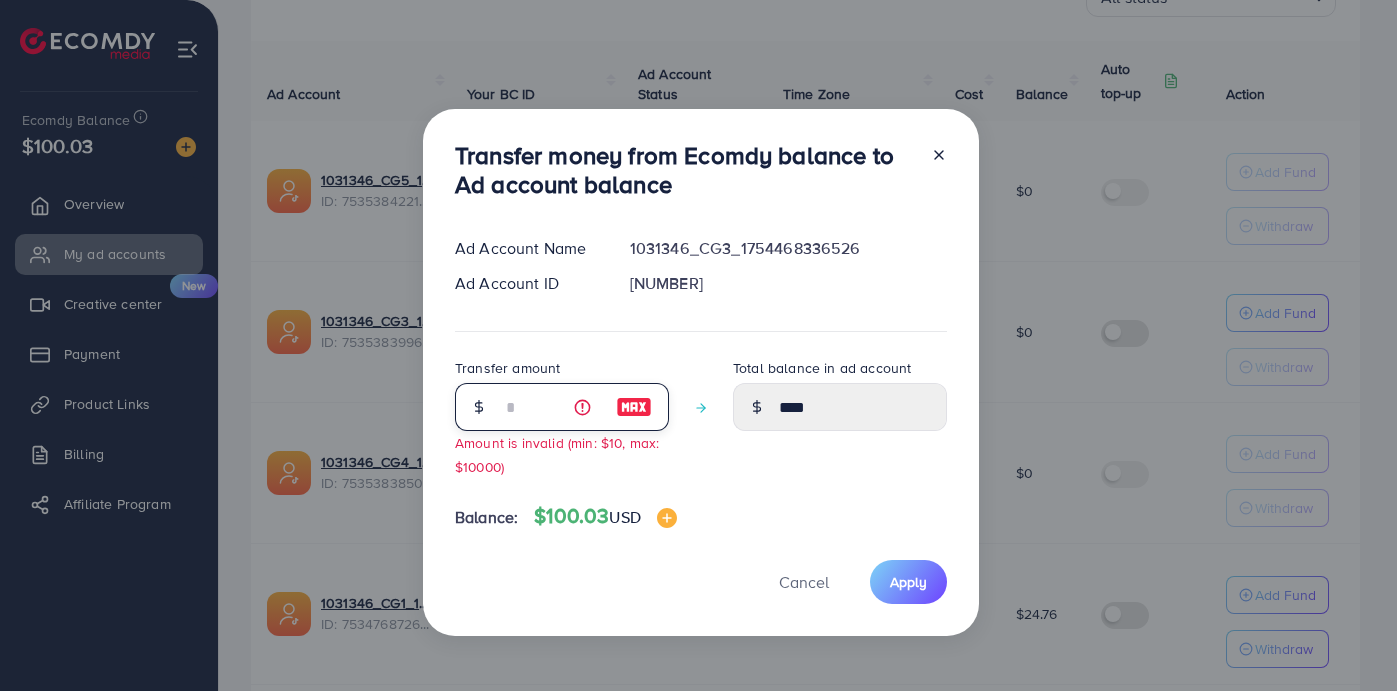 type on "**" 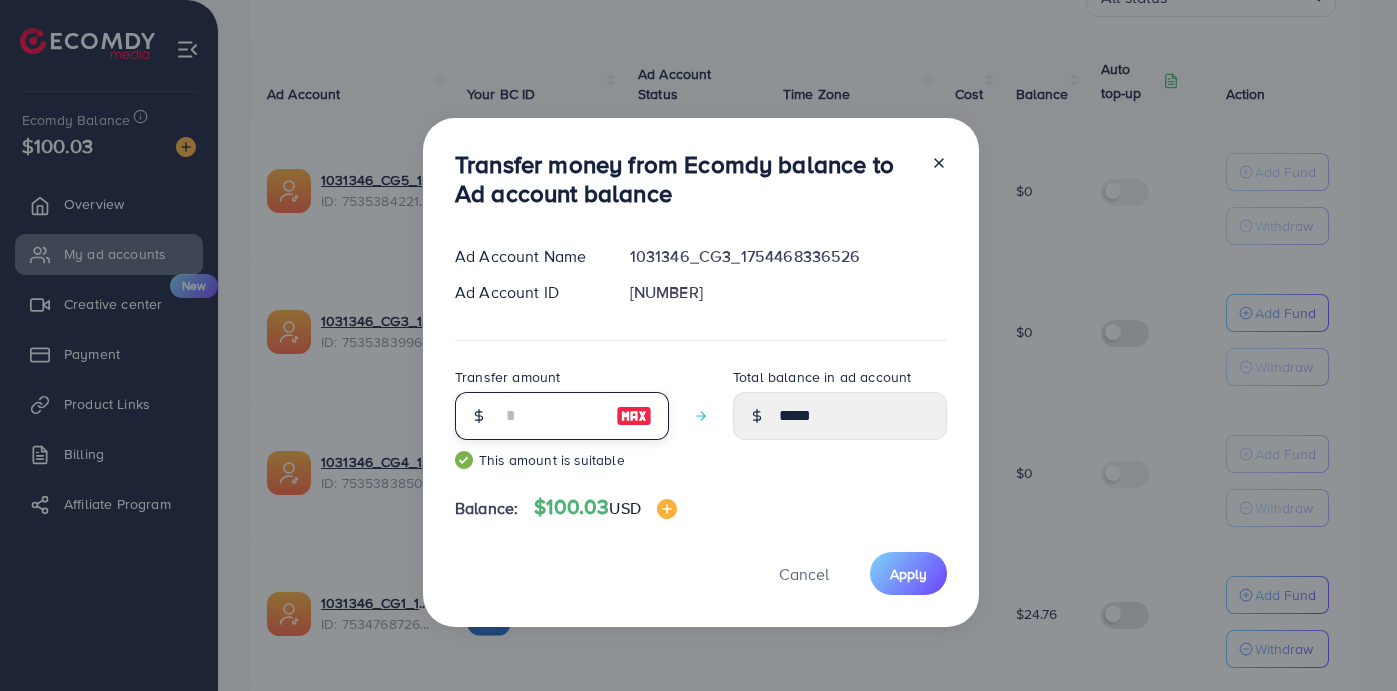 type on "*" 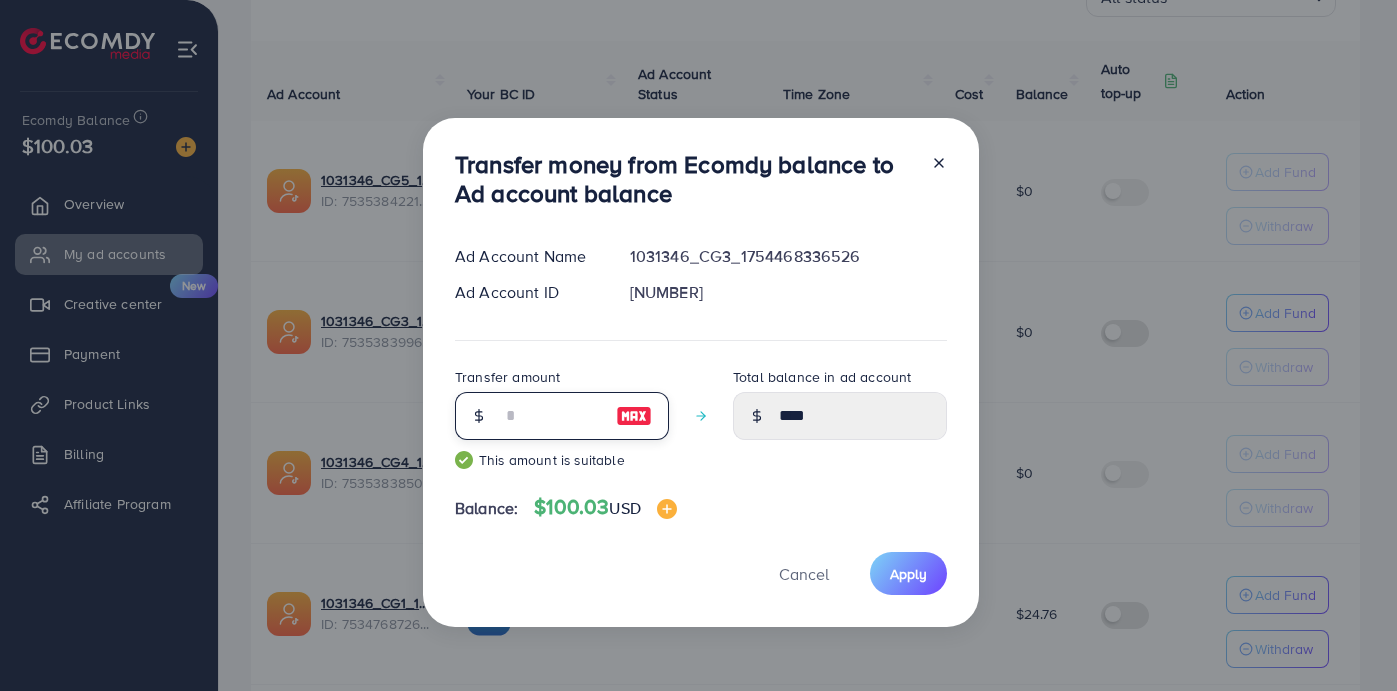 type 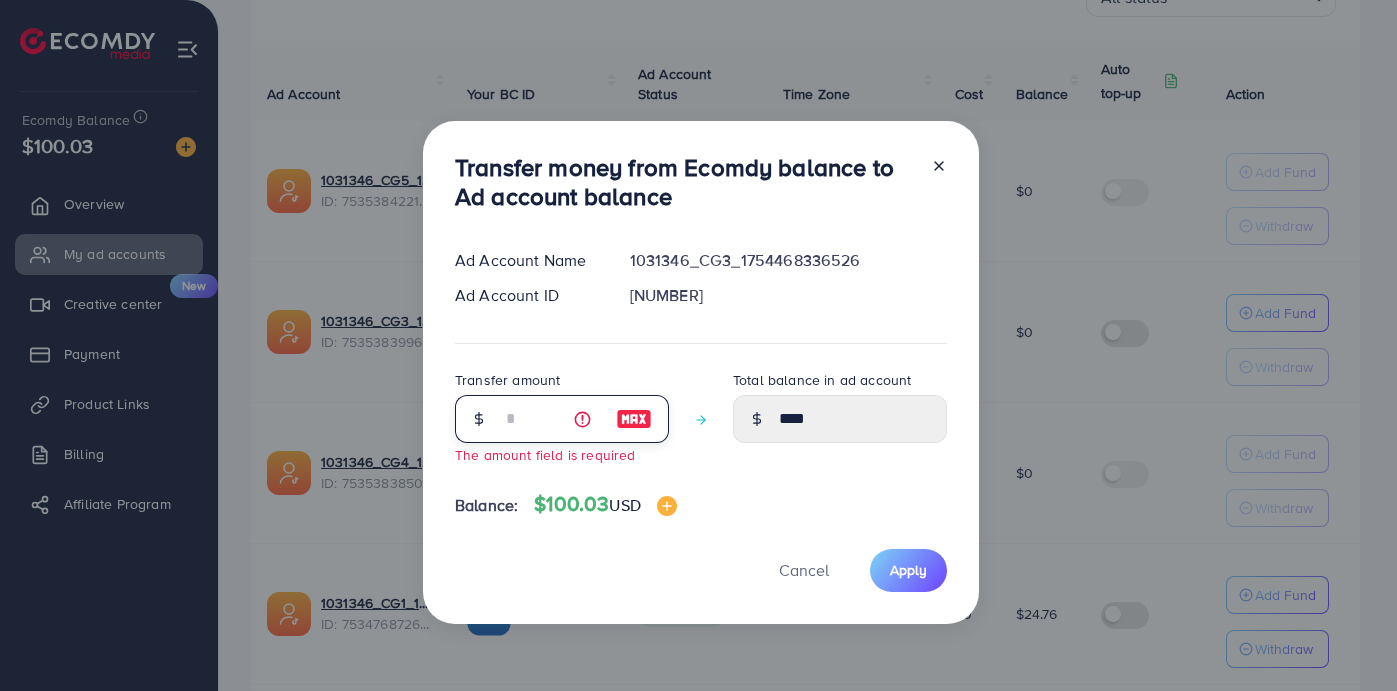 type on "****" 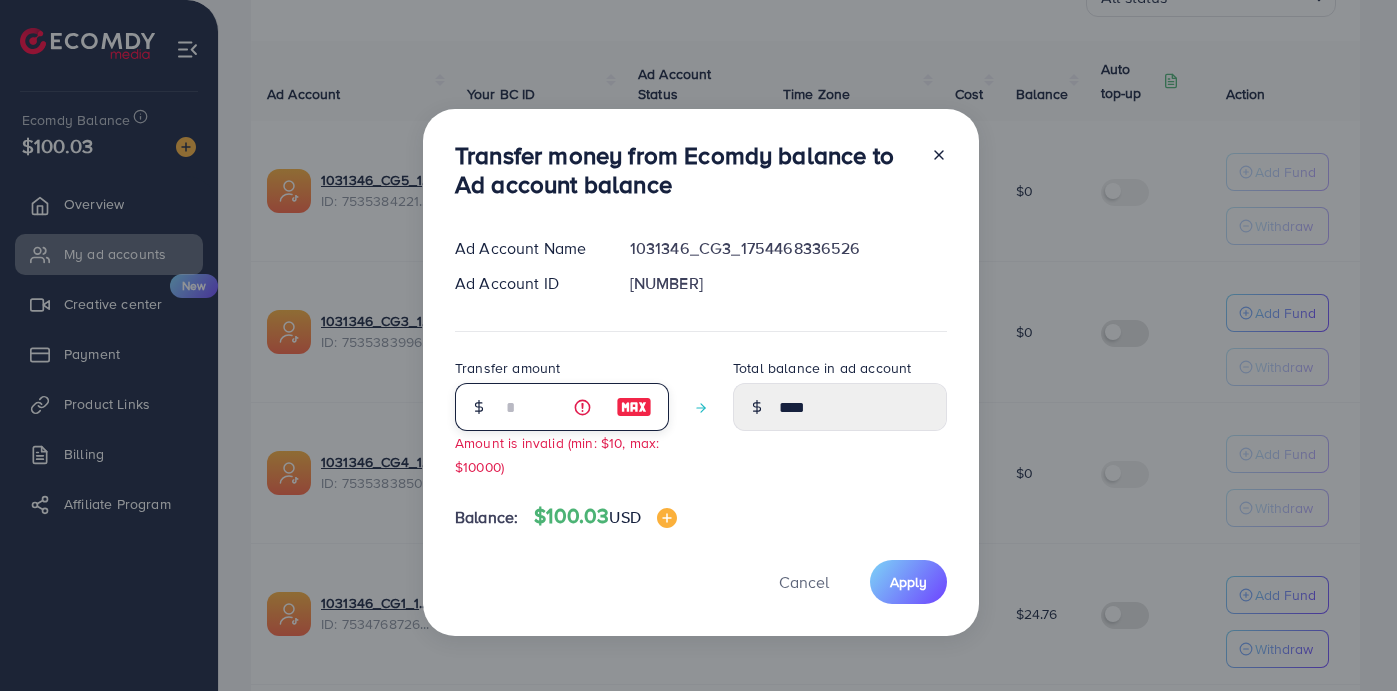 type on "****" 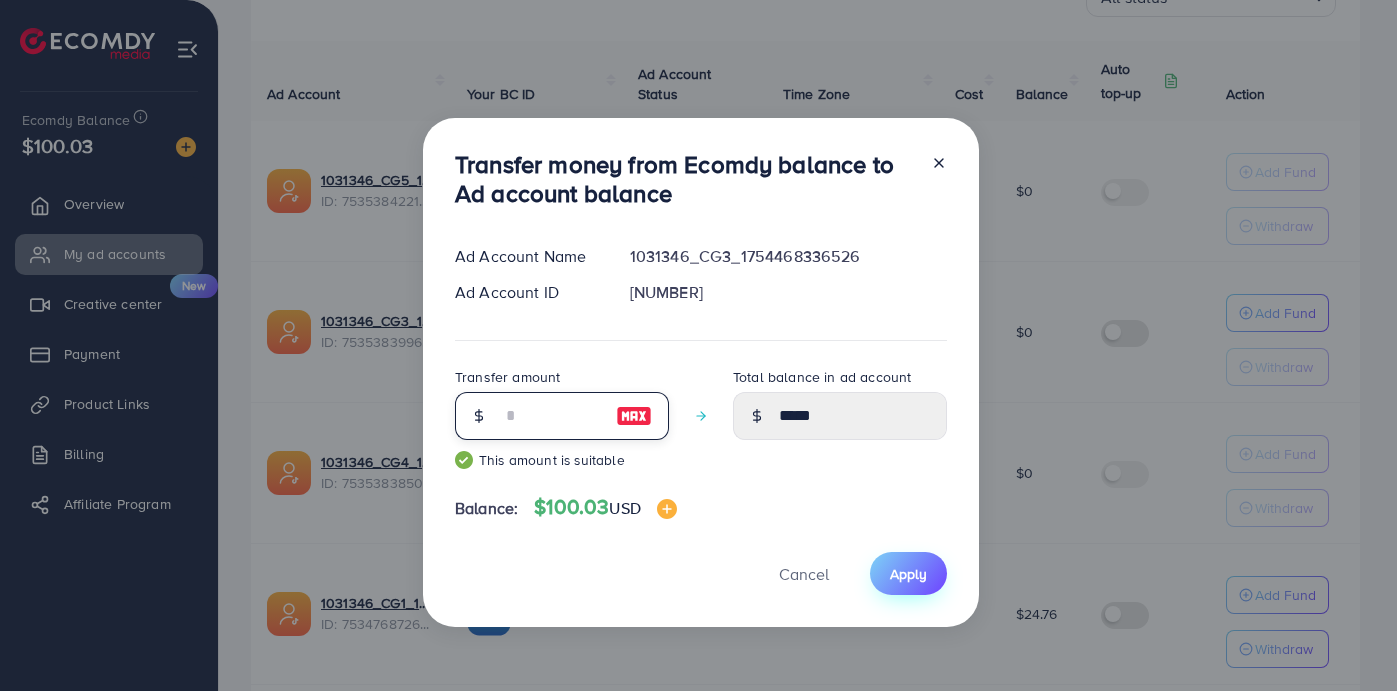 type on "**" 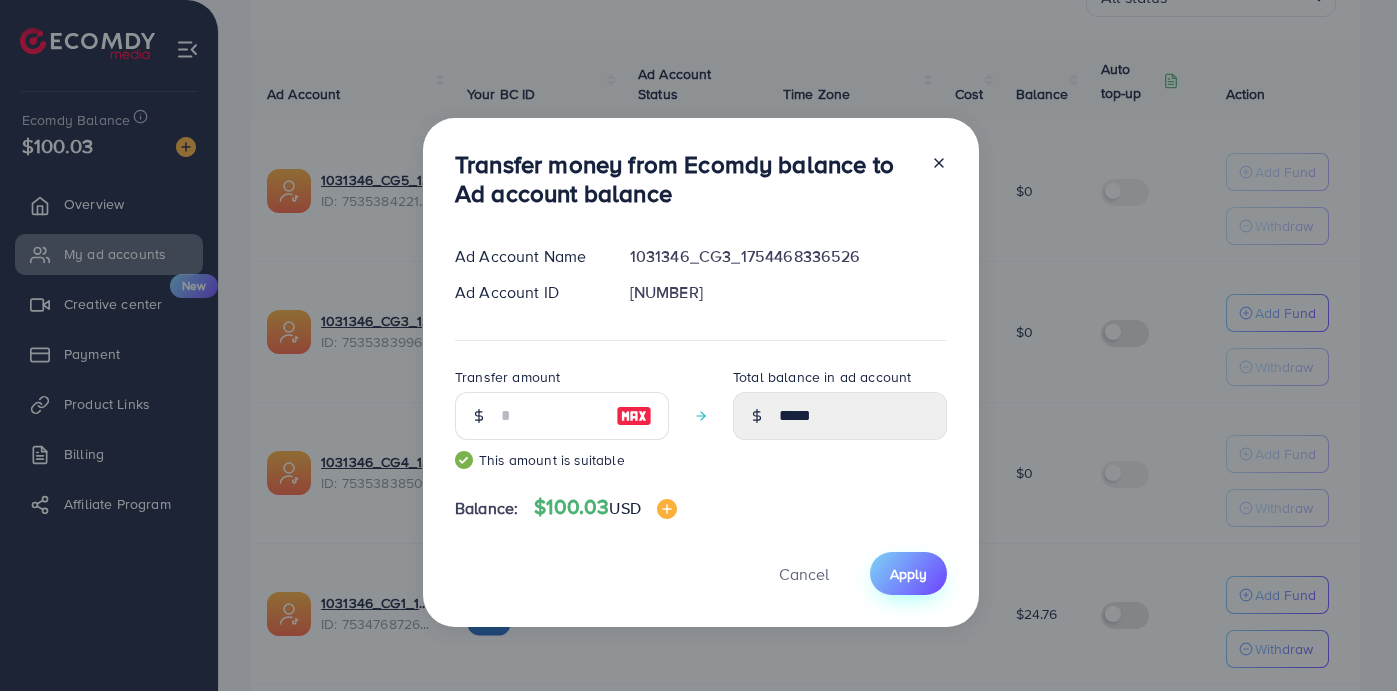 click on "Apply" at bounding box center (908, 573) 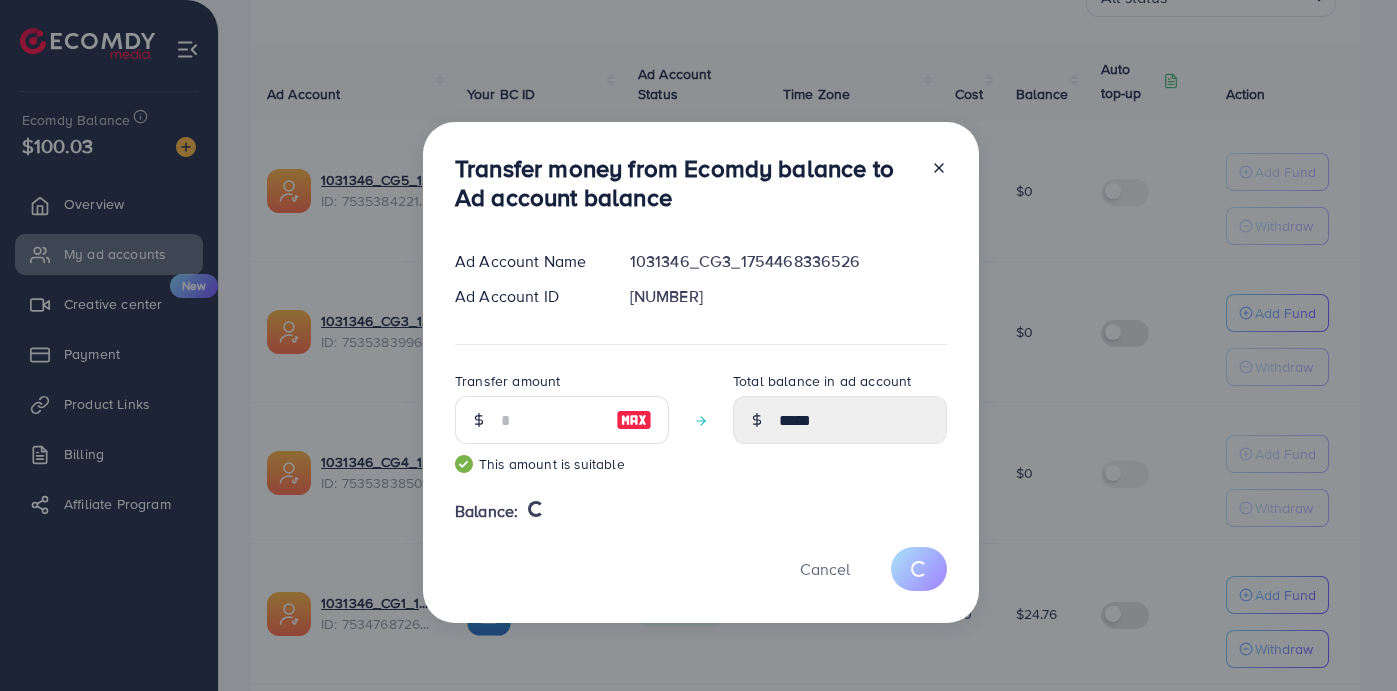 type 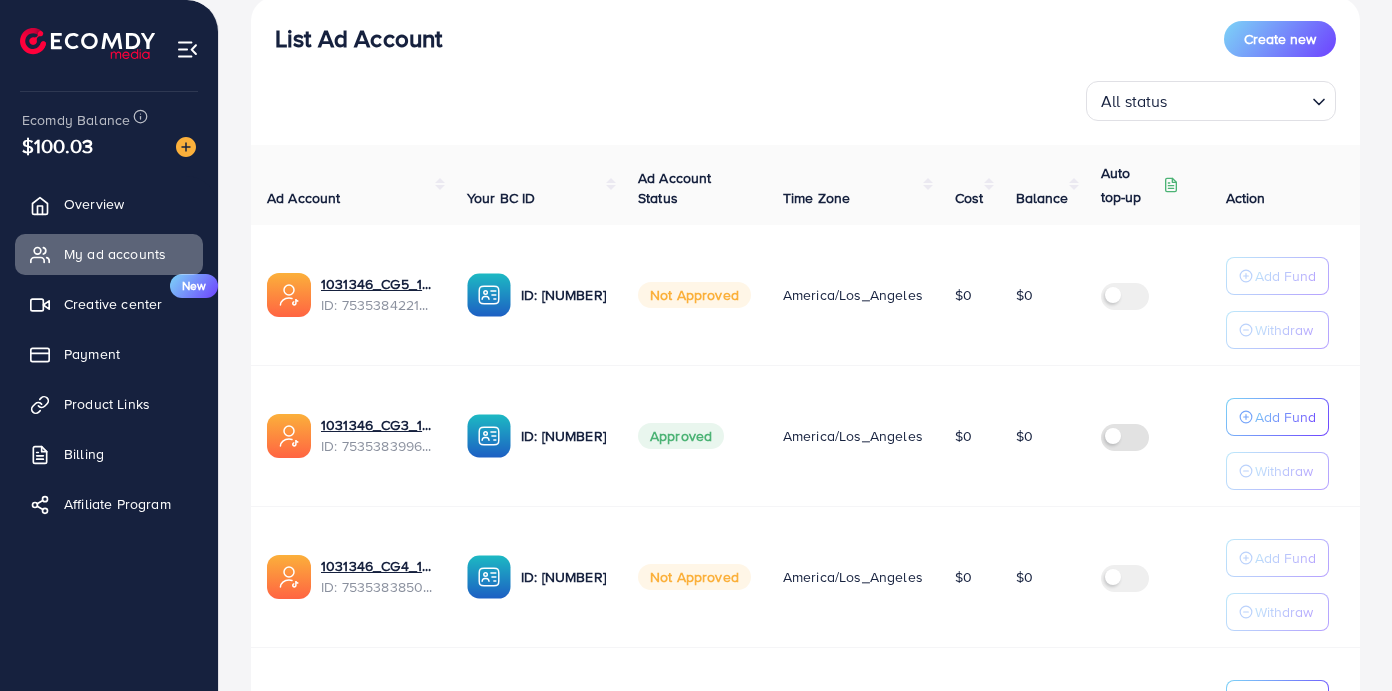 scroll, scrollTop: 0, scrollLeft: 0, axis: both 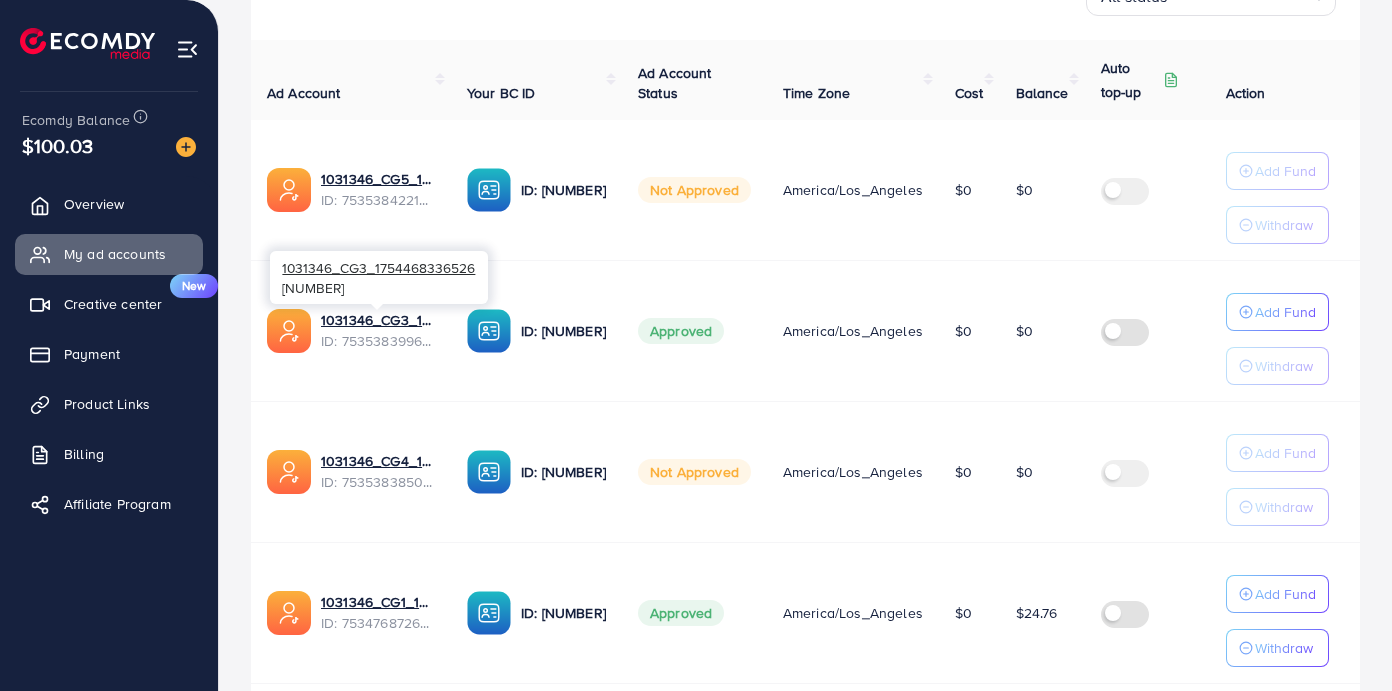 click on "1031346_CG3_1754468336526 7535383996365307921" at bounding box center (379, 277) 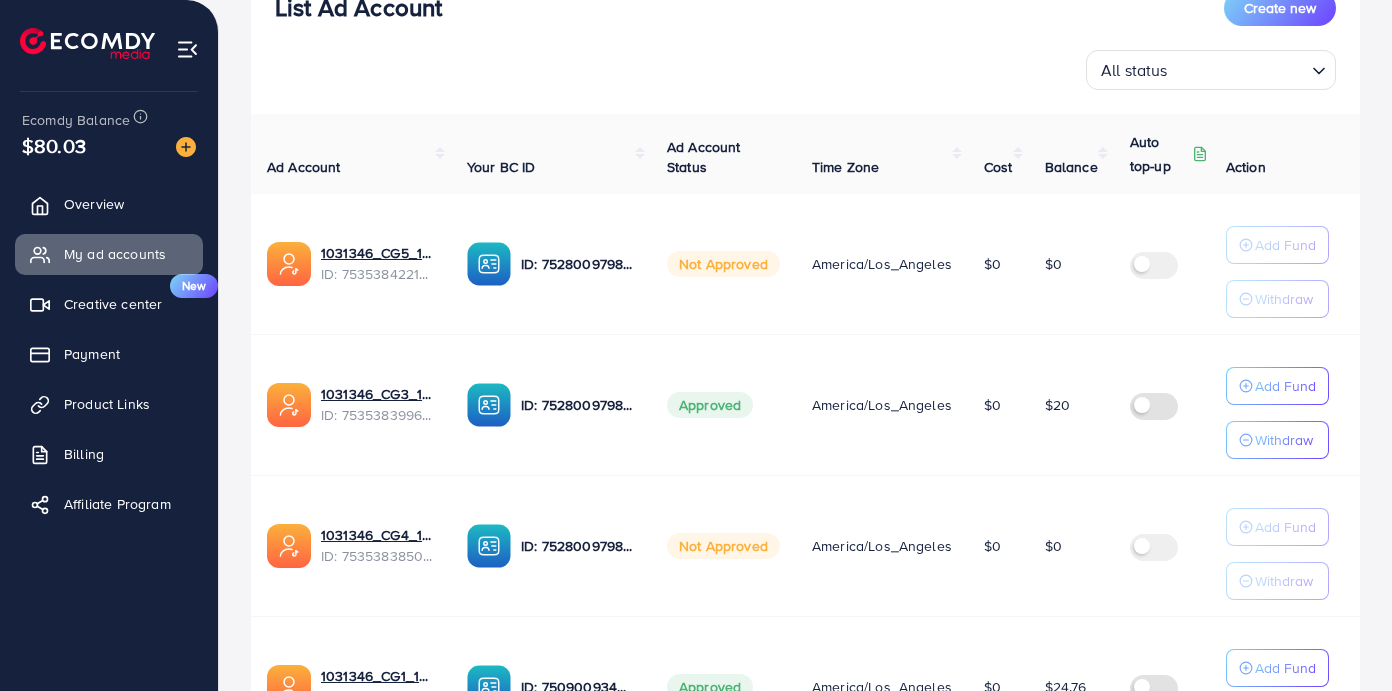 scroll, scrollTop: 294, scrollLeft: 0, axis: vertical 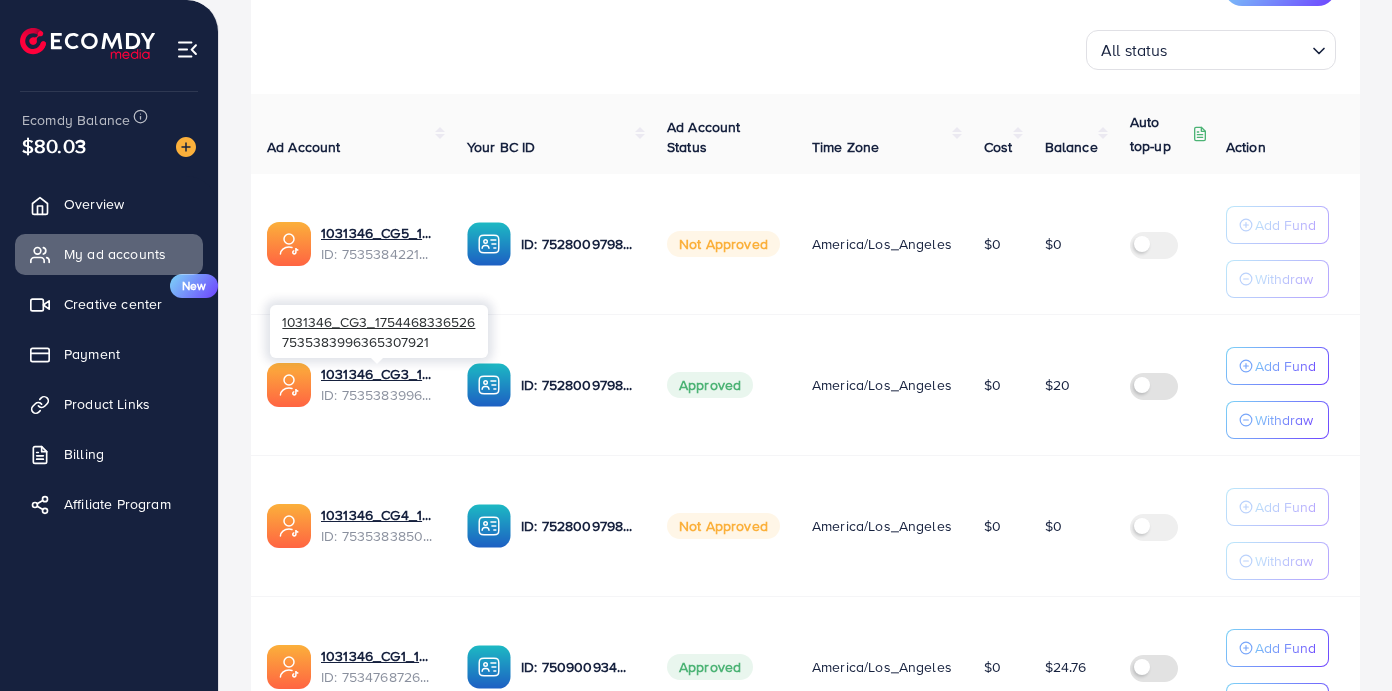click on "1031346_CG3_1754468336526 7535383996365307921" at bounding box center [379, 331] 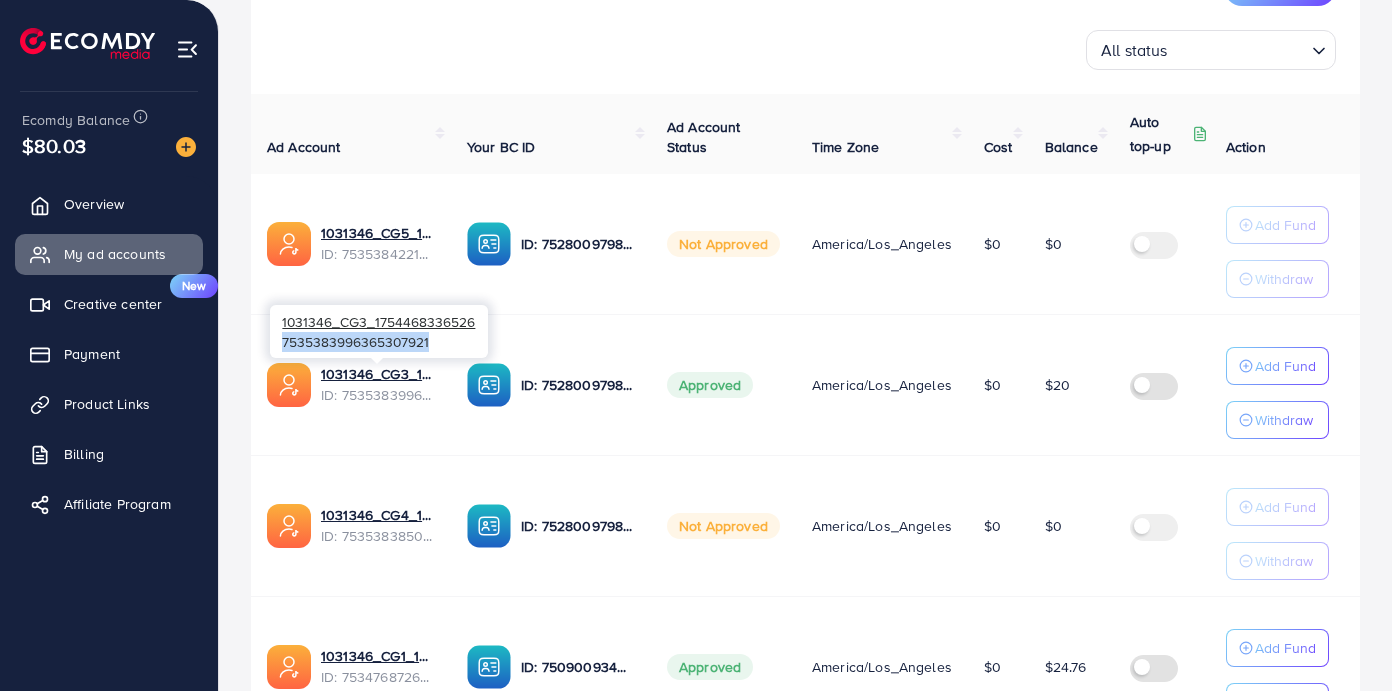 click on "1031346_CG3_1754468336526 7535383996365307921" at bounding box center [379, 331] 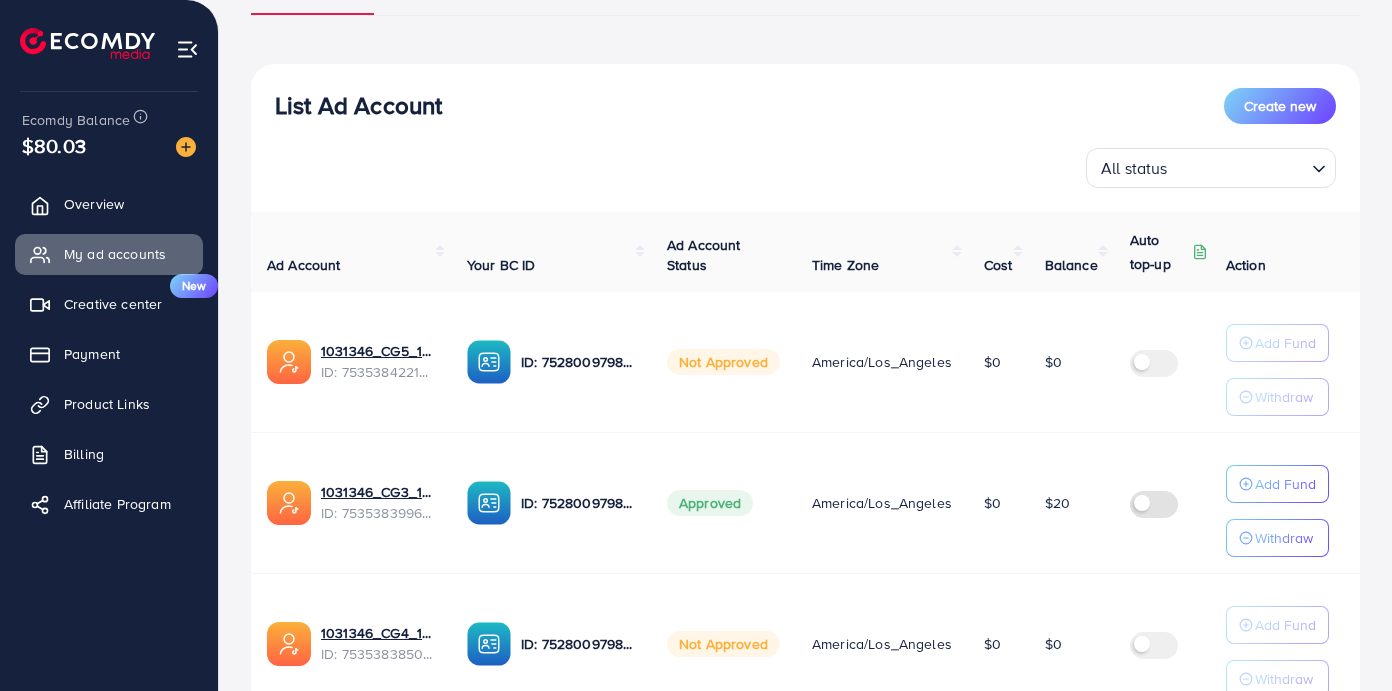 scroll, scrollTop: 177, scrollLeft: 0, axis: vertical 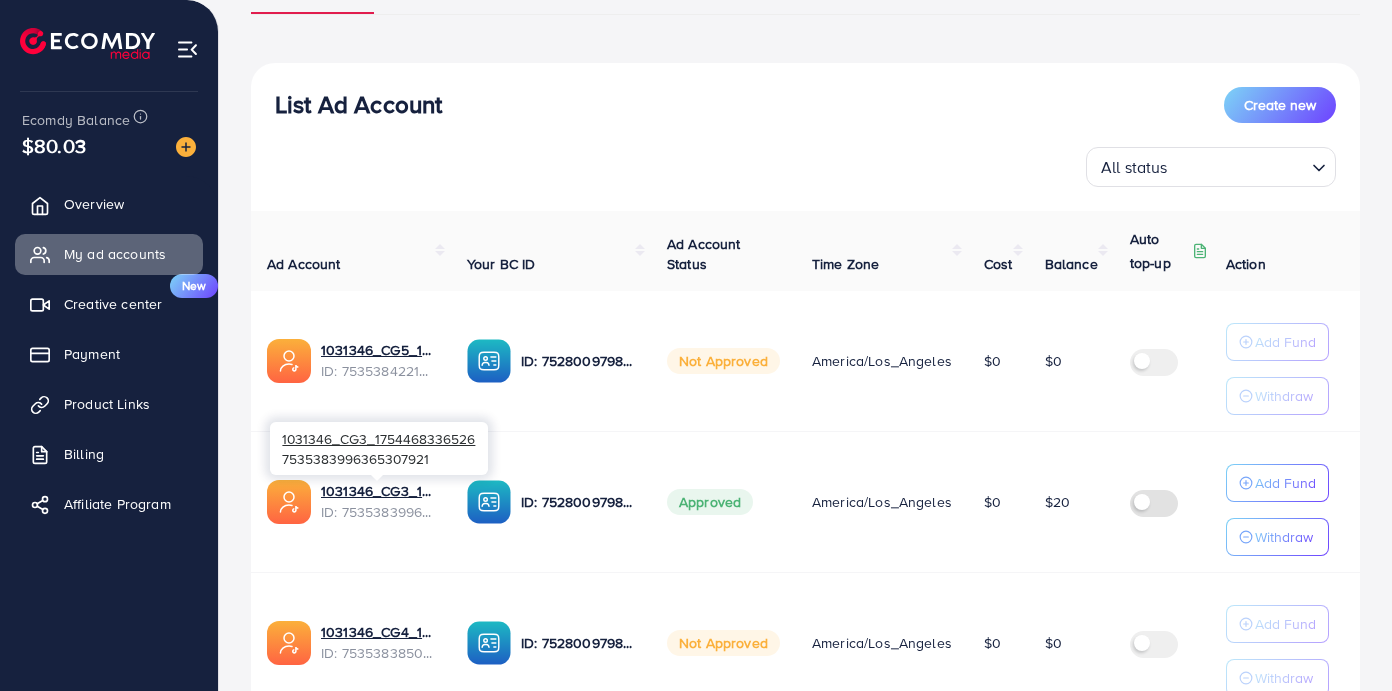 click on "1031346_CG3_1754468336526 7535383996365307921" at bounding box center (379, 448) 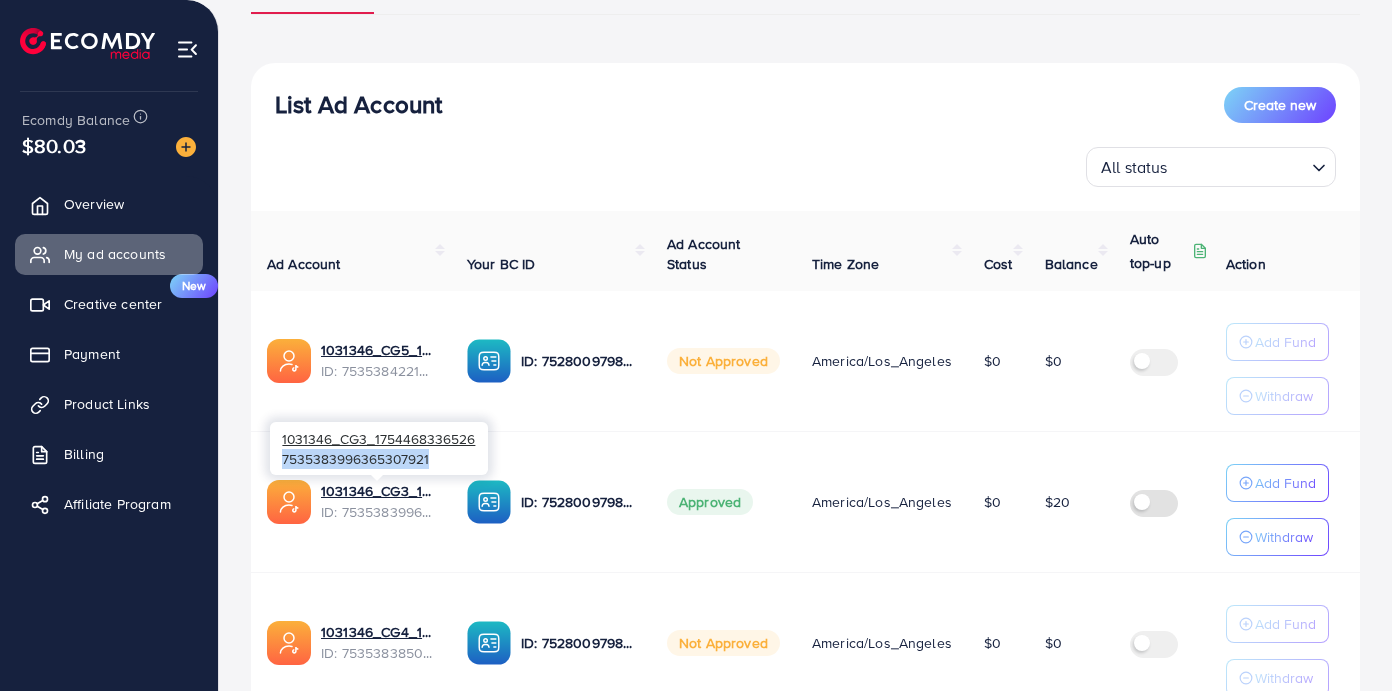 click on "1031346_CG3_1754468336526 7535383996365307921" at bounding box center [379, 448] 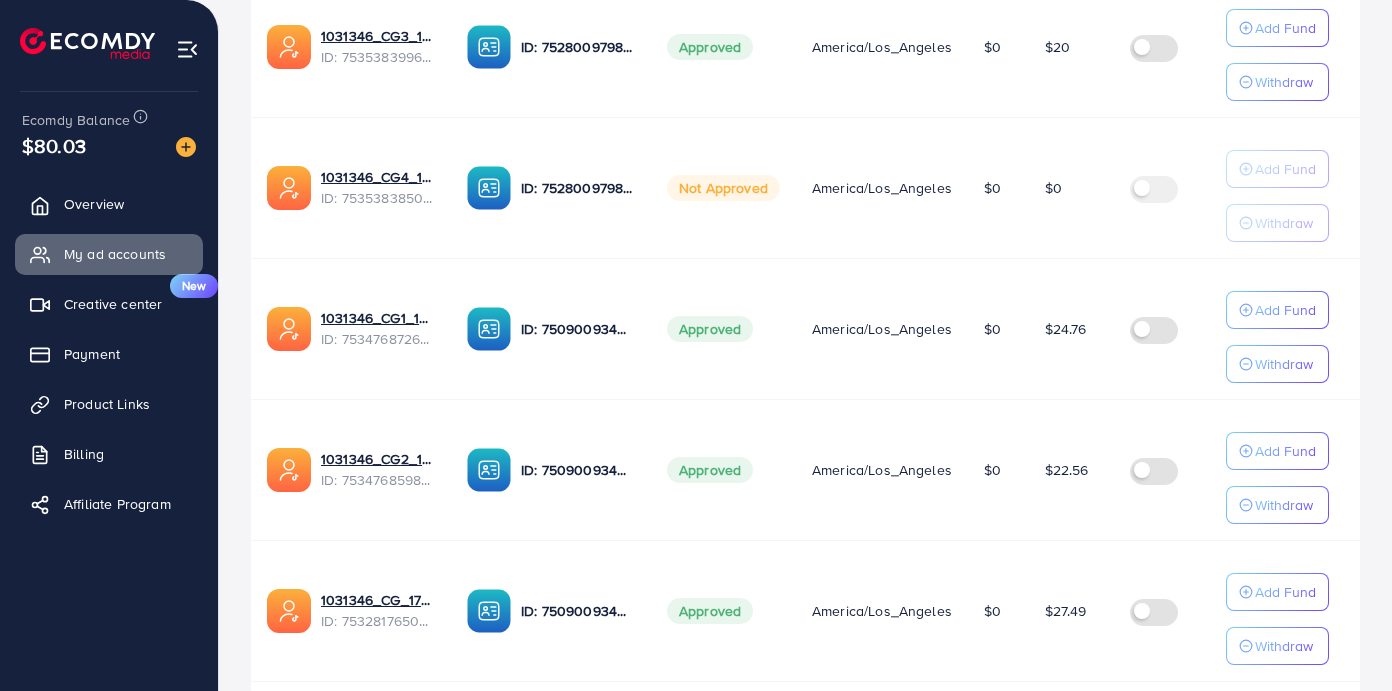 scroll, scrollTop: 632, scrollLeft: 0, axis: vertical 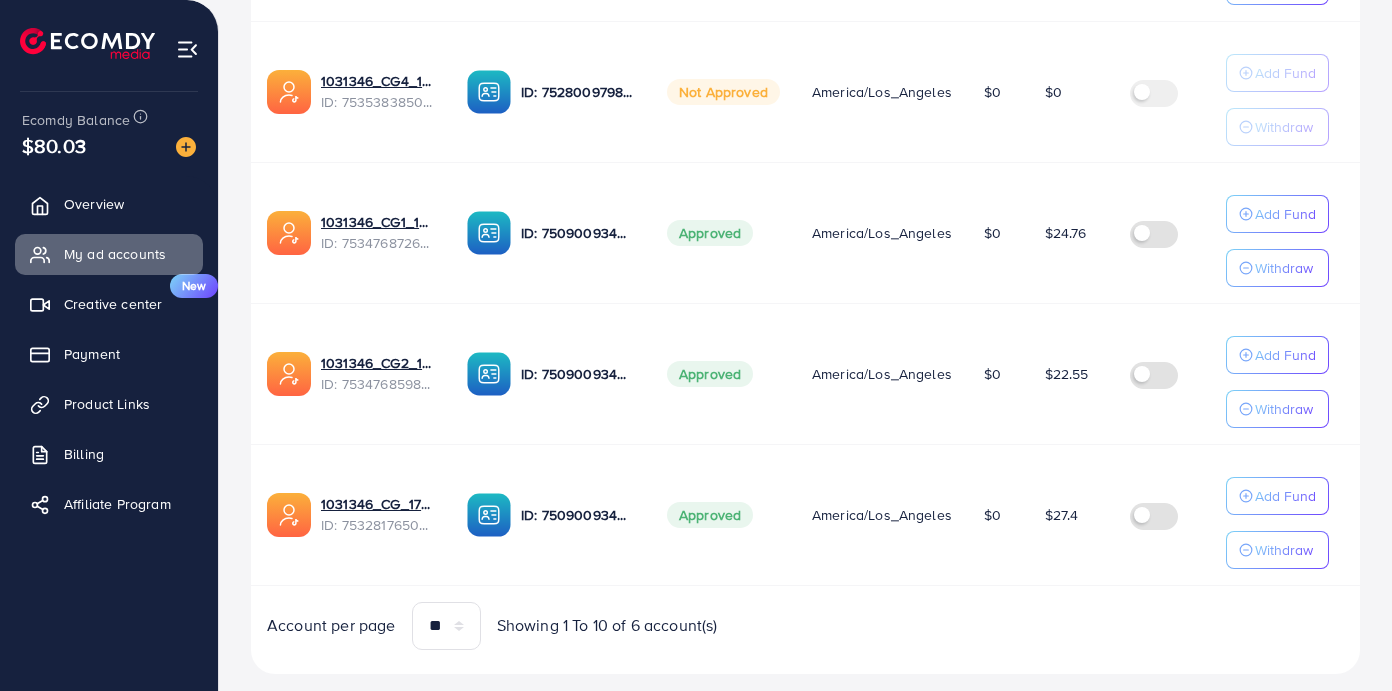 click on "America/Los_Angeles" at bounding box center (882, 232) 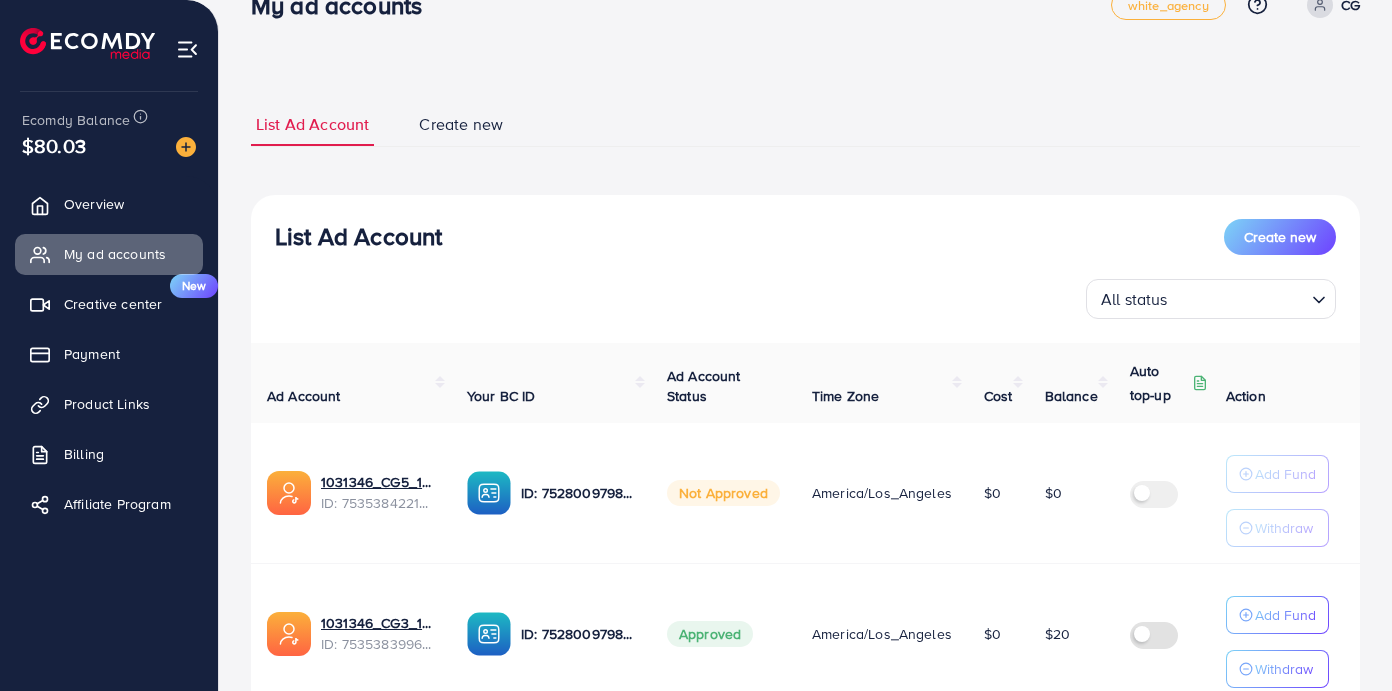 scroll, scrollTop: 0, scrollLeft: 0, axis: both 